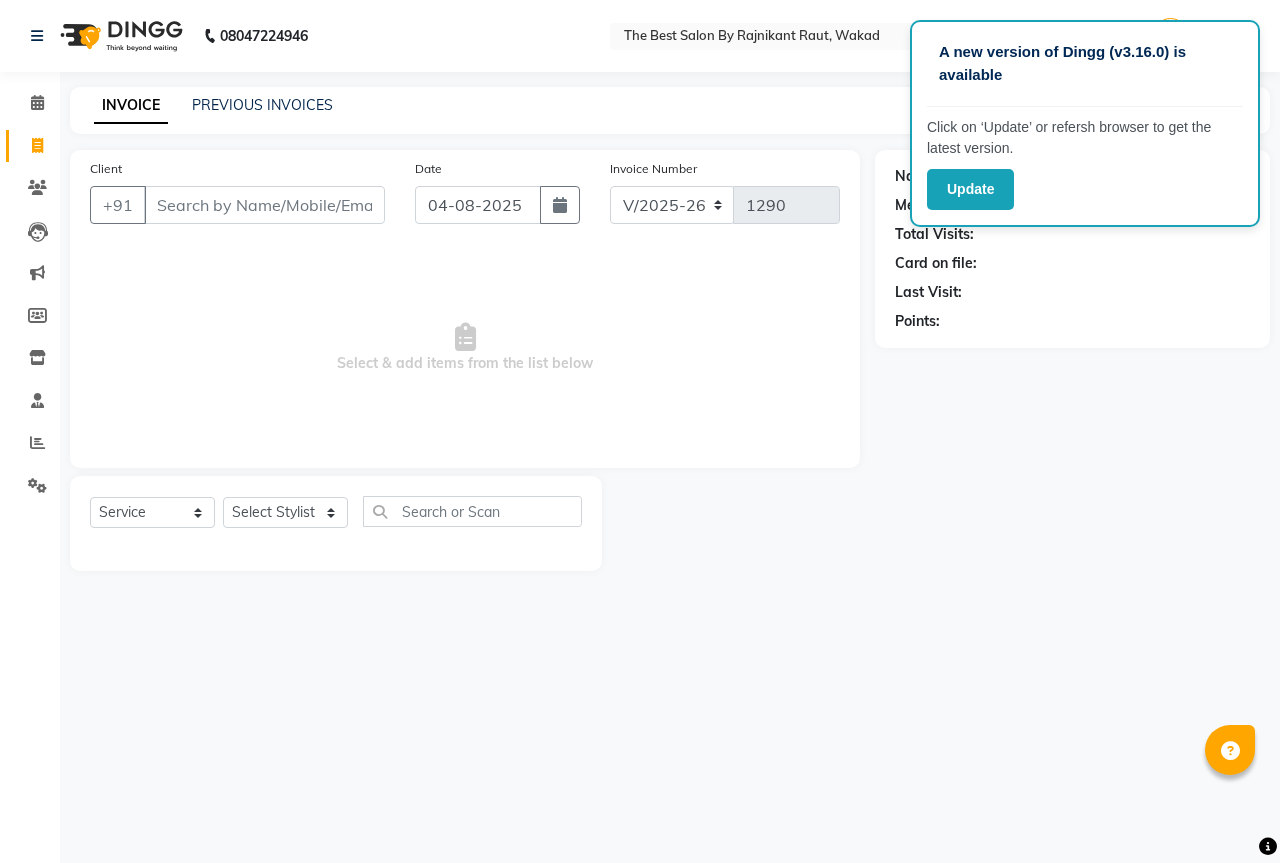 select on "7209" 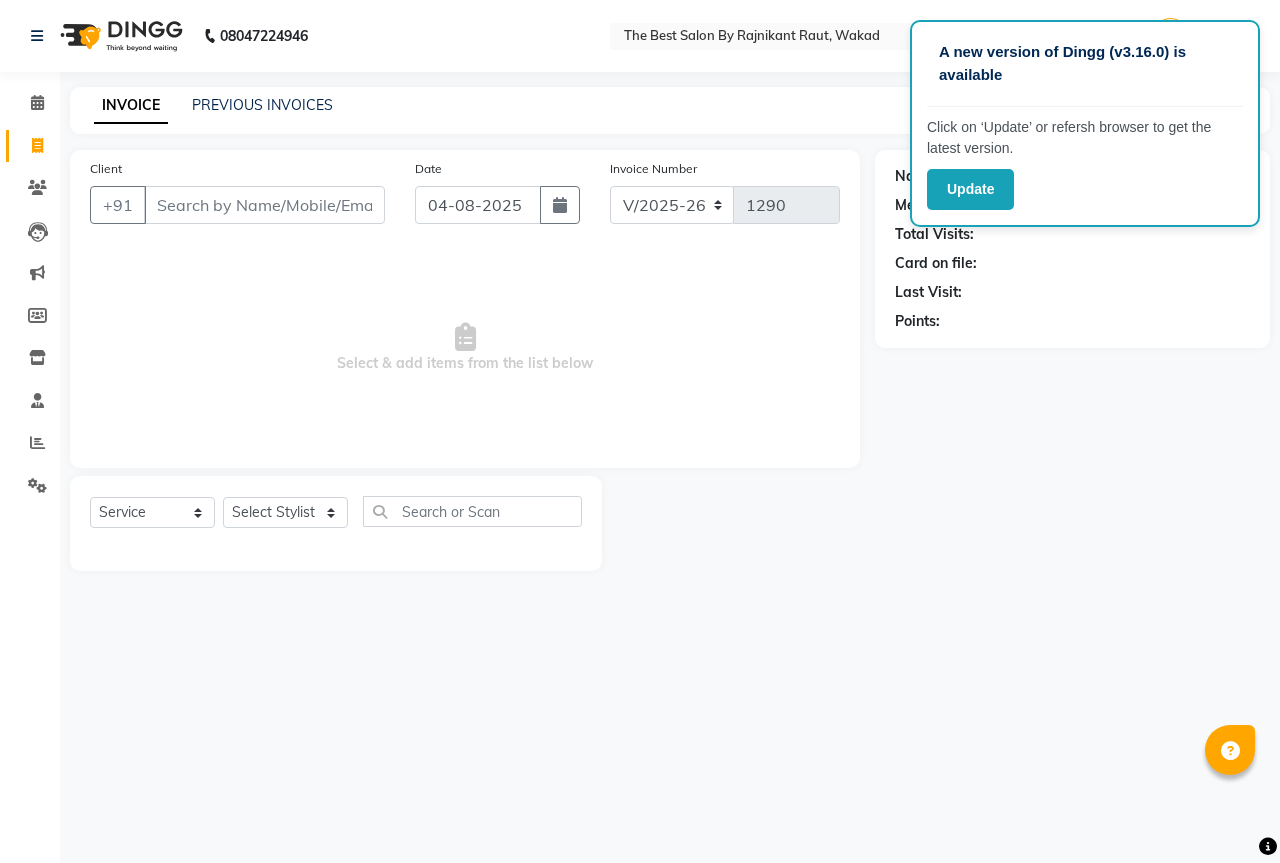 scroll, scrollTop: 0, scrollLeft: 0, axis: both 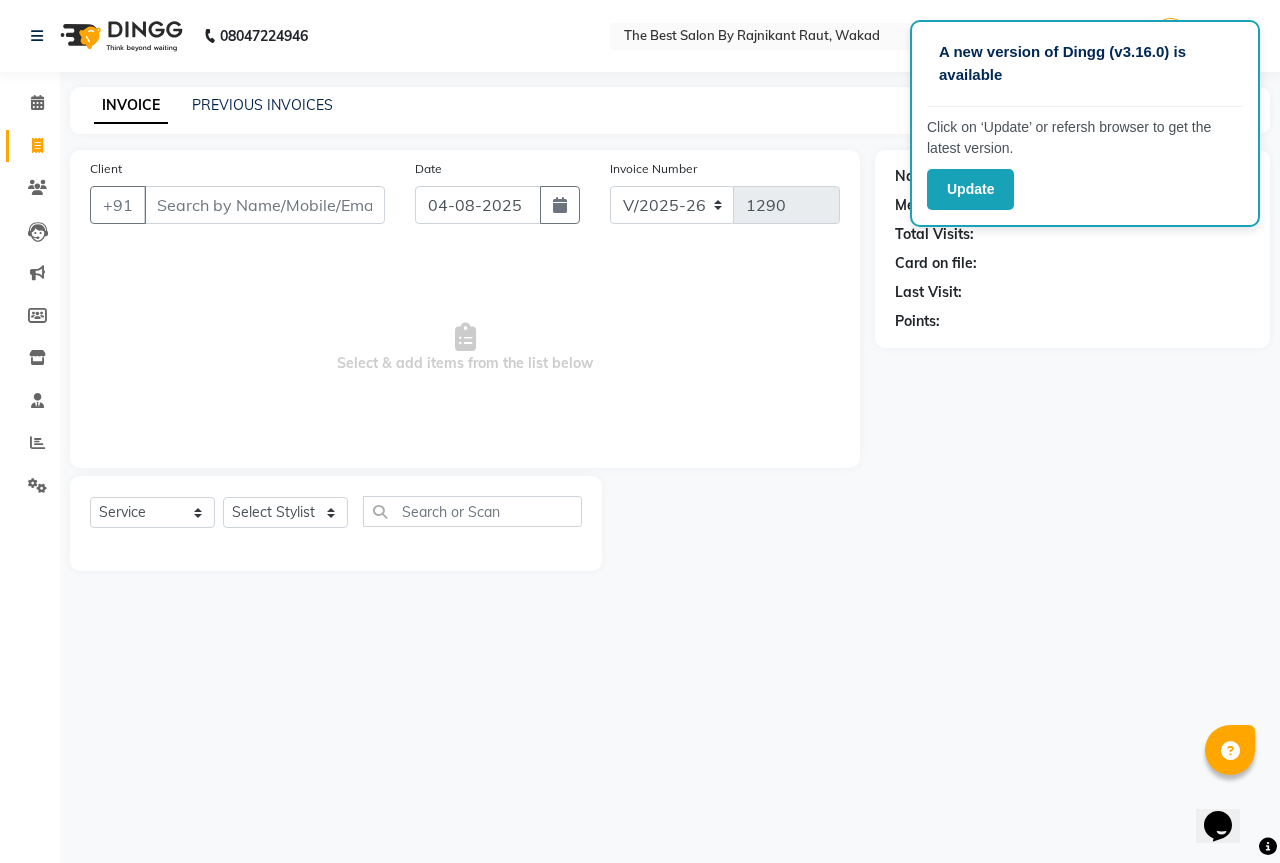 click on "Client" at bounding box center (264, 205) 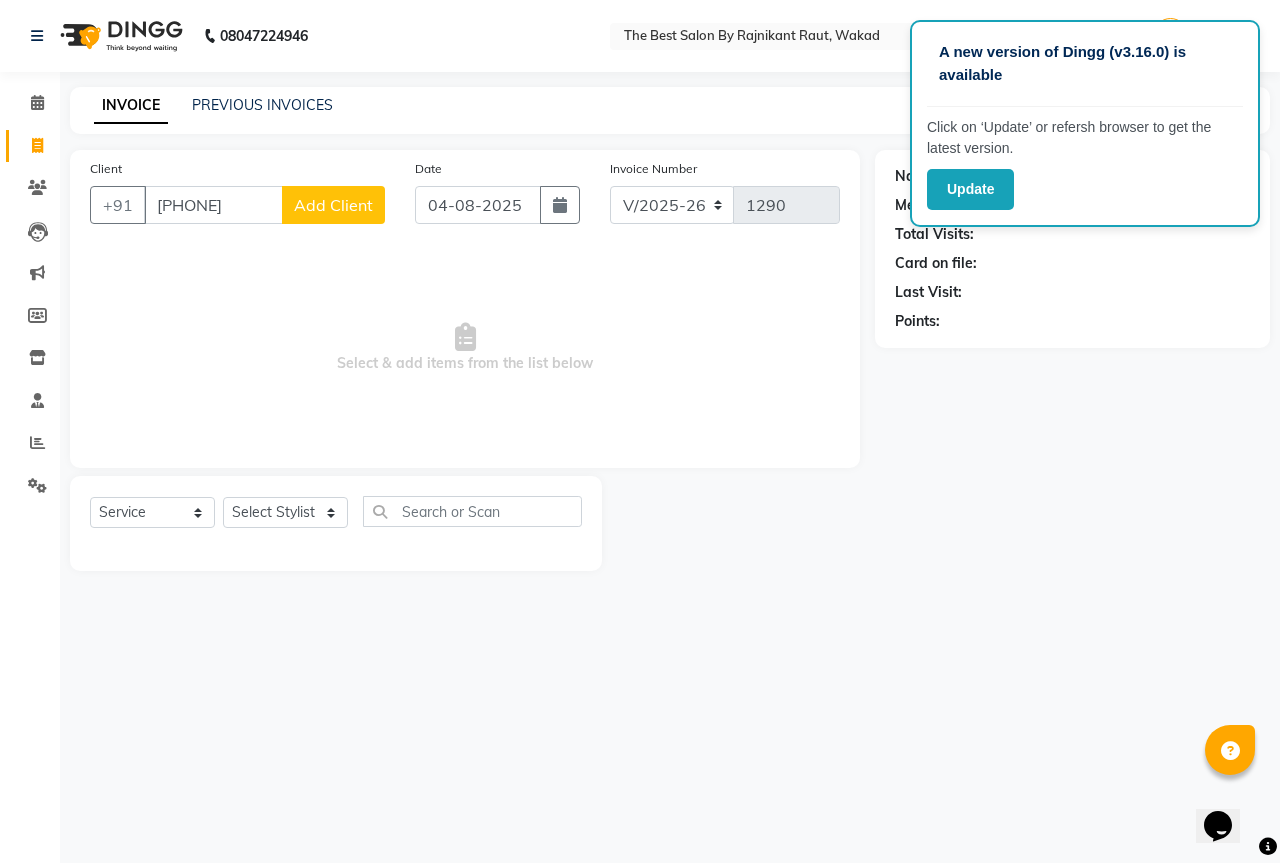 type on "[PHONE]" 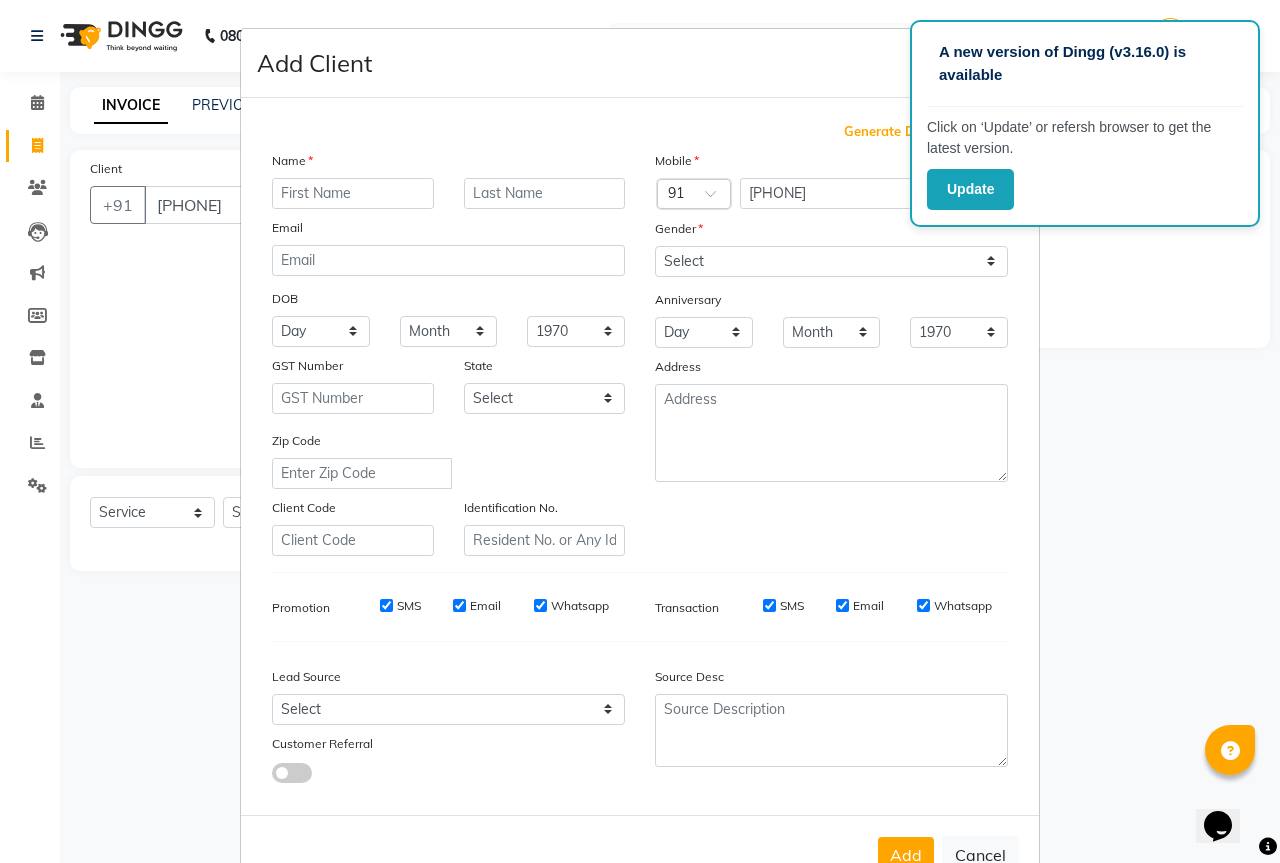 click on "Name Email DOB Day 01 02 03 04 05 06 07 08 09 10 11 12 13 14 15 16 17 18 19 20 21 22 23 24 25 26 27 28 29 30 31 Month January February March April May June July August September October November December 1940 1941 1942 1943 1944 1945 1946 1947 1948 1949 1950 1951 1952 1953 1954 1955 1956 1957 1958 1959 1960 1961 1962 1963 1964 1965 1966 1967 1968 1969 1970 1971 1972 1973 1974 1975 1976 1977 1978 1979 1980 1981 1982 1983 1984 1985 1986 1987 1988 1989 1990 1991 1992 1993 1994 1995 1996 1997 1998 1999 2000 2001 2002 2003 2004 2005 2006 2007 2008 2009 2010 2011 2012 2013 2014 2015 2016 2017 2018 2019 2020 2021 2022 2023 2024 GST Number State Select Andaman and Nicobar Islands Andhra Pradesh Arunachal Pradesh Assam Bihar Chandigarh Chhattisgarh Dadra and Nagar Haveli Daman and Diu Delhi Goa Gujarat Haryana Himachal Pradesh Jammu and Kashmir Jharkhand Karnataka Kerala Lakshadweep Madhya Pradesh Maharashtra Manipur Meghalaya Mizoram Nagaland Odisha Pondicherry Punjab Rajasthan Sikkim Tamil Nadu Telangana Tripura" at bounding box center [448, 353] 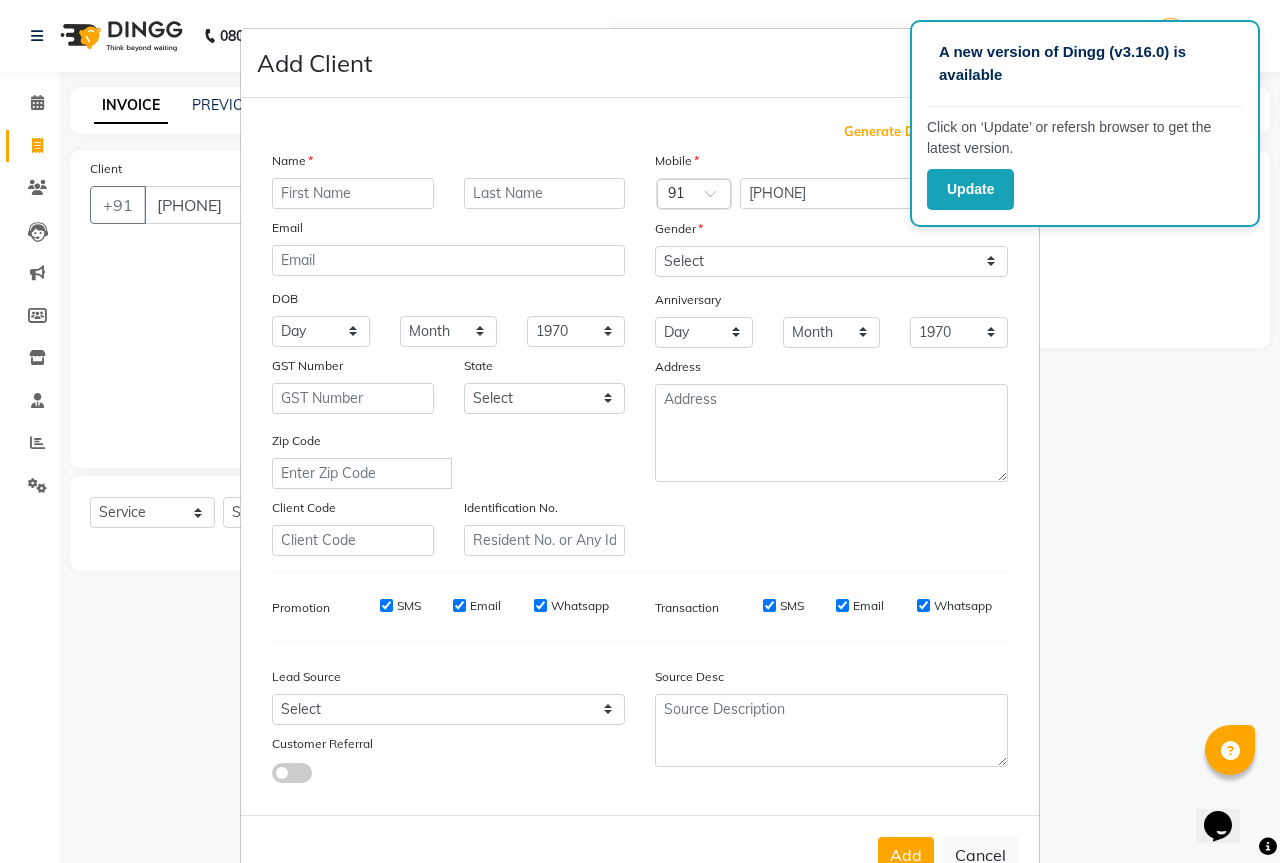 click on "Add Client Generate Dummy Number Name Email DOB Day 01 02 03 04 05 06 07 08 09 10 11 12 13 14 15 16 17 18 19 20 21 22 23 24 25 26 27 28 29 30 31 Month January February March April May June July August September October November December 1940 1941 1942 1943 1944 1945 1946 1947 1948 1949 1950 1951 1952 1953 1954 1955 1956 1957 1958 1959 1960 1961 1962 1963 1964 1965 1966 1967 1968 1969 1970 1971 1972 1973 1974 1975 1976 1977 1978 1979 1980 1981 1982 1983 1984 1985 1986 1987 1988 1989 1990 1991 1992 1993 1994 1995 1996 1997 1998 1999 2000 2001 2002 2003 2004 2005 2006 2007 2008 2009 2010 2011 2012 2013 2014 2015 2016 2017 2018 2019 2020 2021 2022 2023 2024 GST Number State Select Andaman and Nicobar Islands Andhra Pradesh Arunachal Pradesh Assam Bihar Chandigarh Chhattisgarh Dadra and Nagar Haveli Daman and Diu Delhi Goa Gujarat Haryana Himachal Pradesh Jammu and Kashmir Jharkhand Karnataka Kerala Lakshadweep Madhya Pradesh Maharashtra Manipur Meghalaya Mizoram Nagaland Odisha Pondicherry Punjab Rajasthan Sikkim" at bounding box center [640, 431] 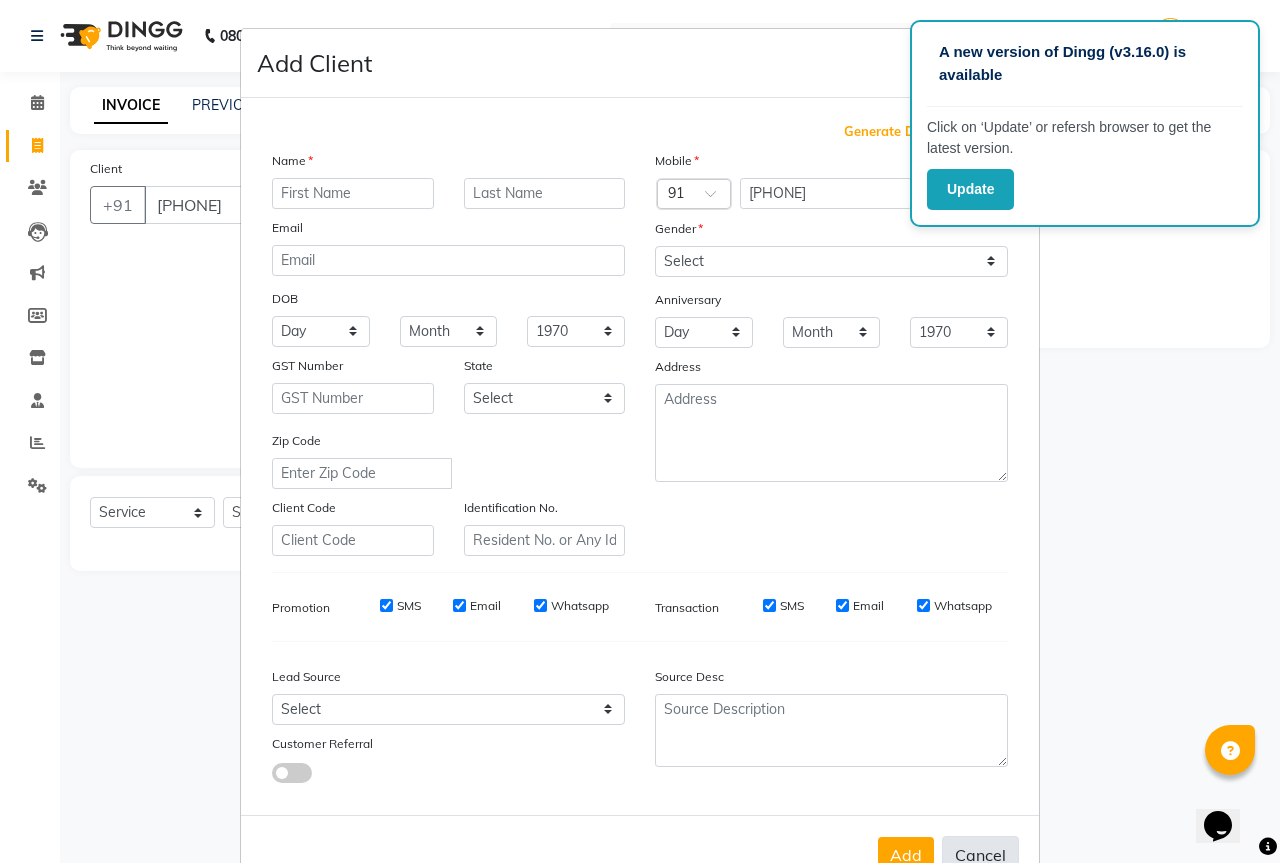 click on "Cancel" at bounding box center [980, 855] 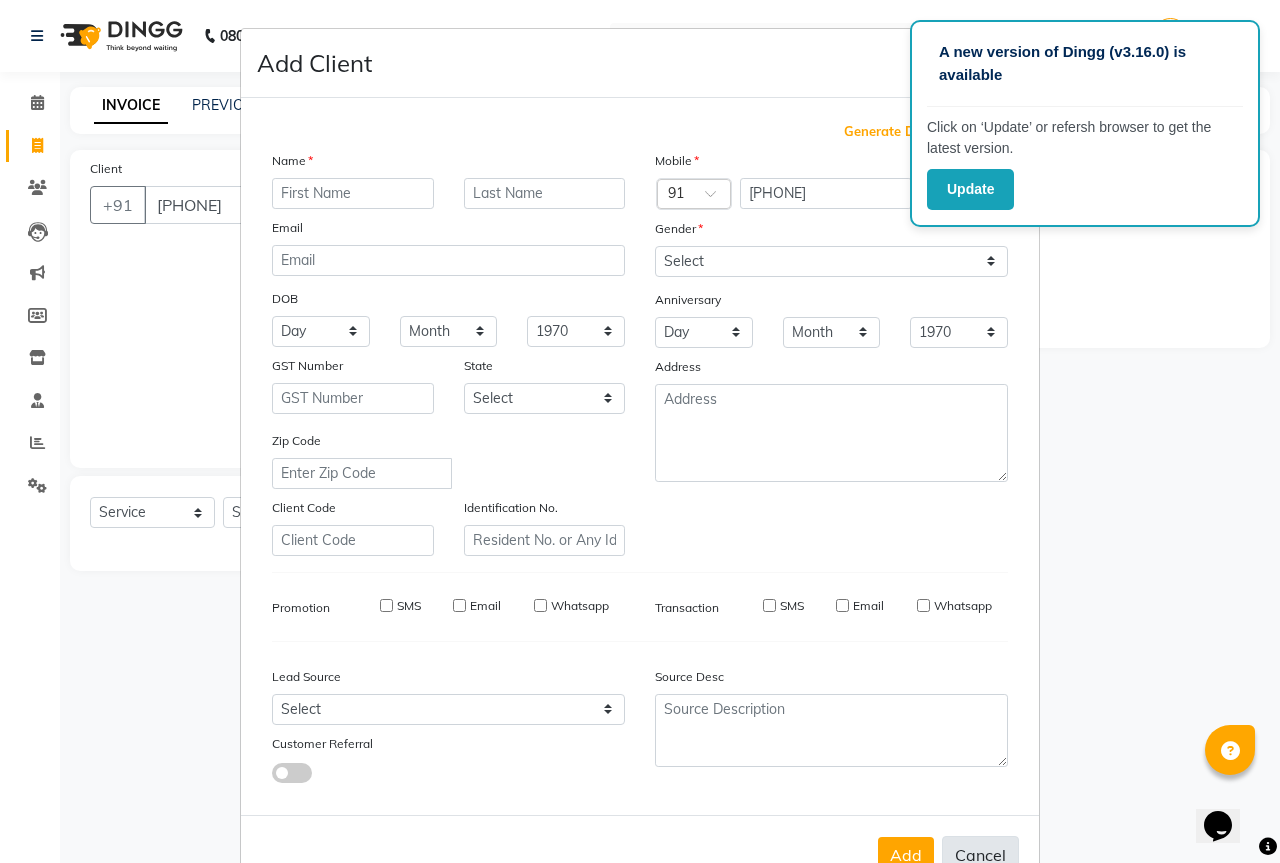select 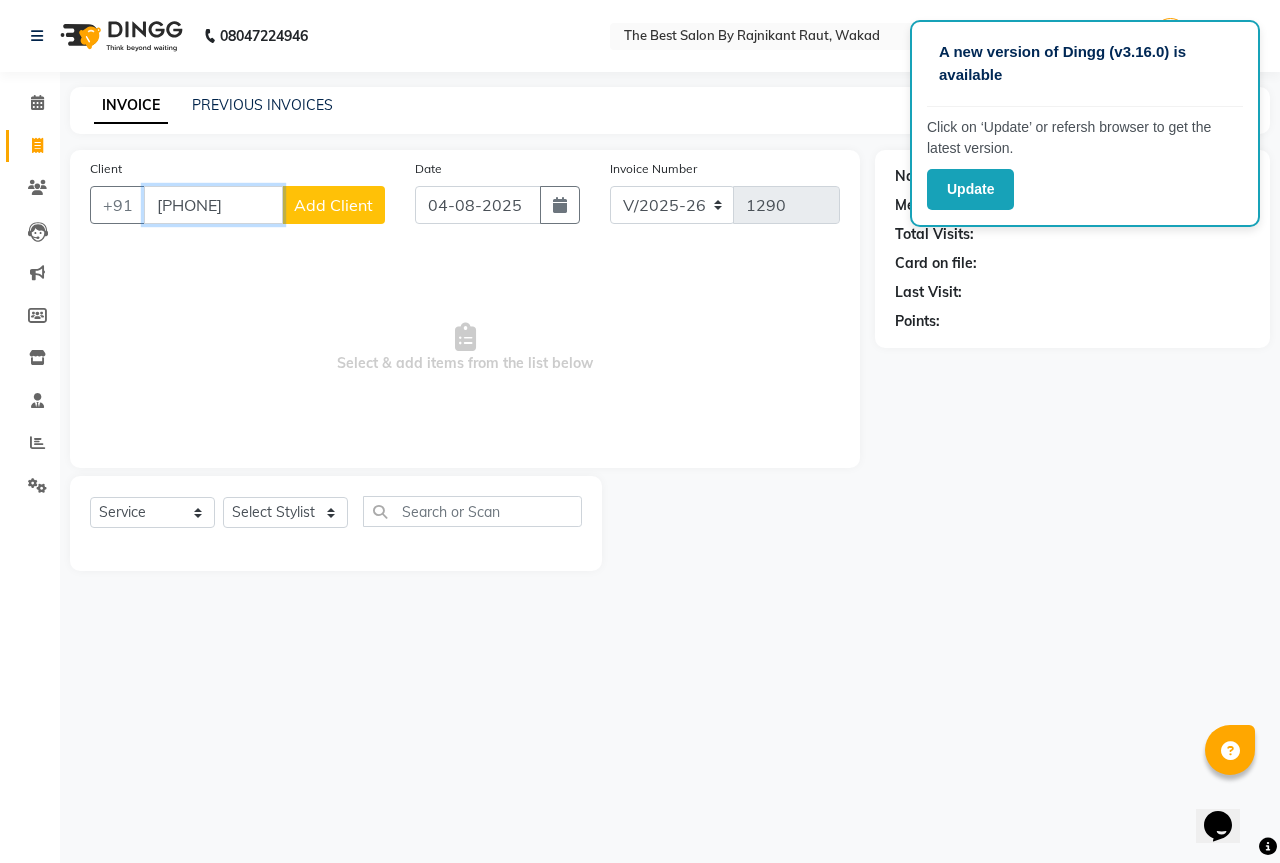 click on "[PHONE]" at bounding box center [213, 205] 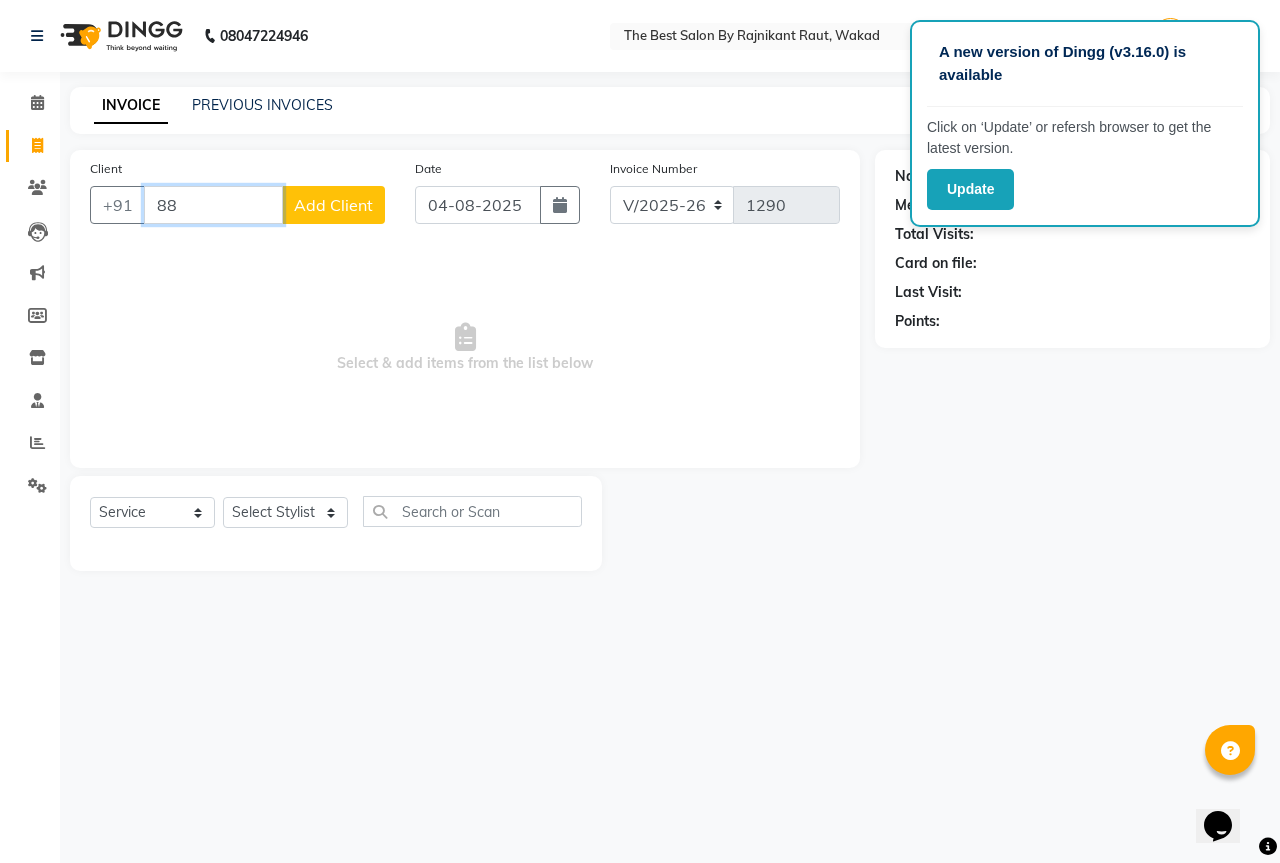 type on "8" 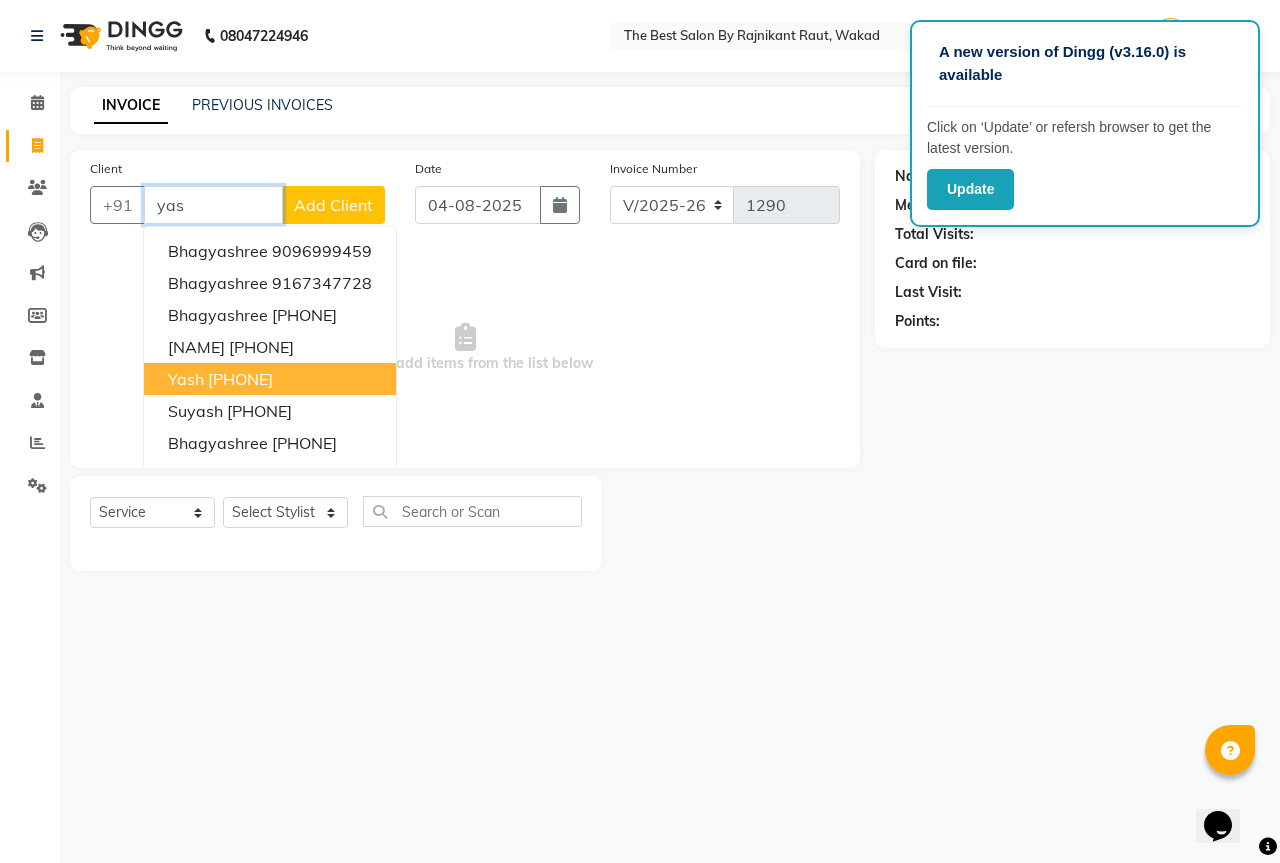 click on "[NAME] [PHONE]" at bounding box center (270, 379) 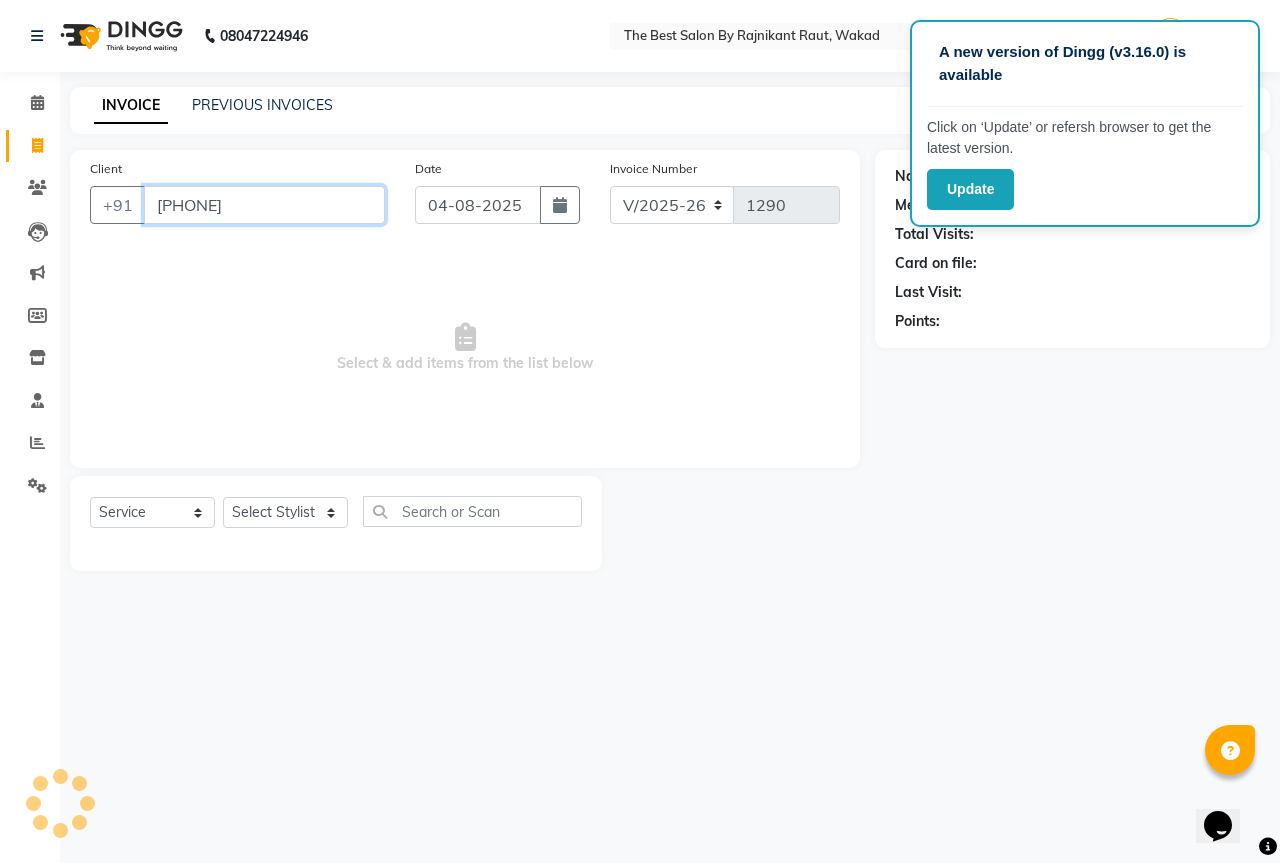 type on "[PHONE]" 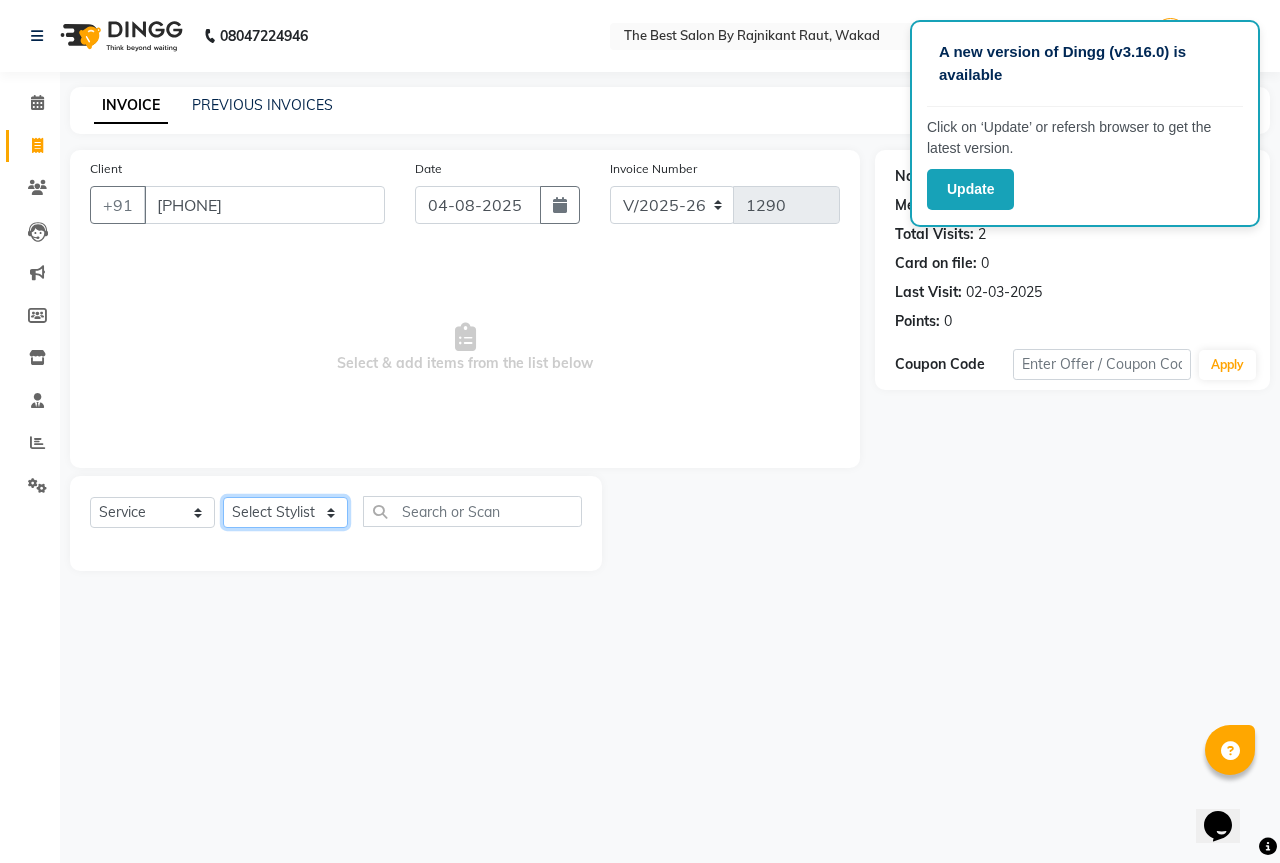 click on "Select Stylist AKASH KAJAL PAYAL RAJ RUTUJA SAHIL" 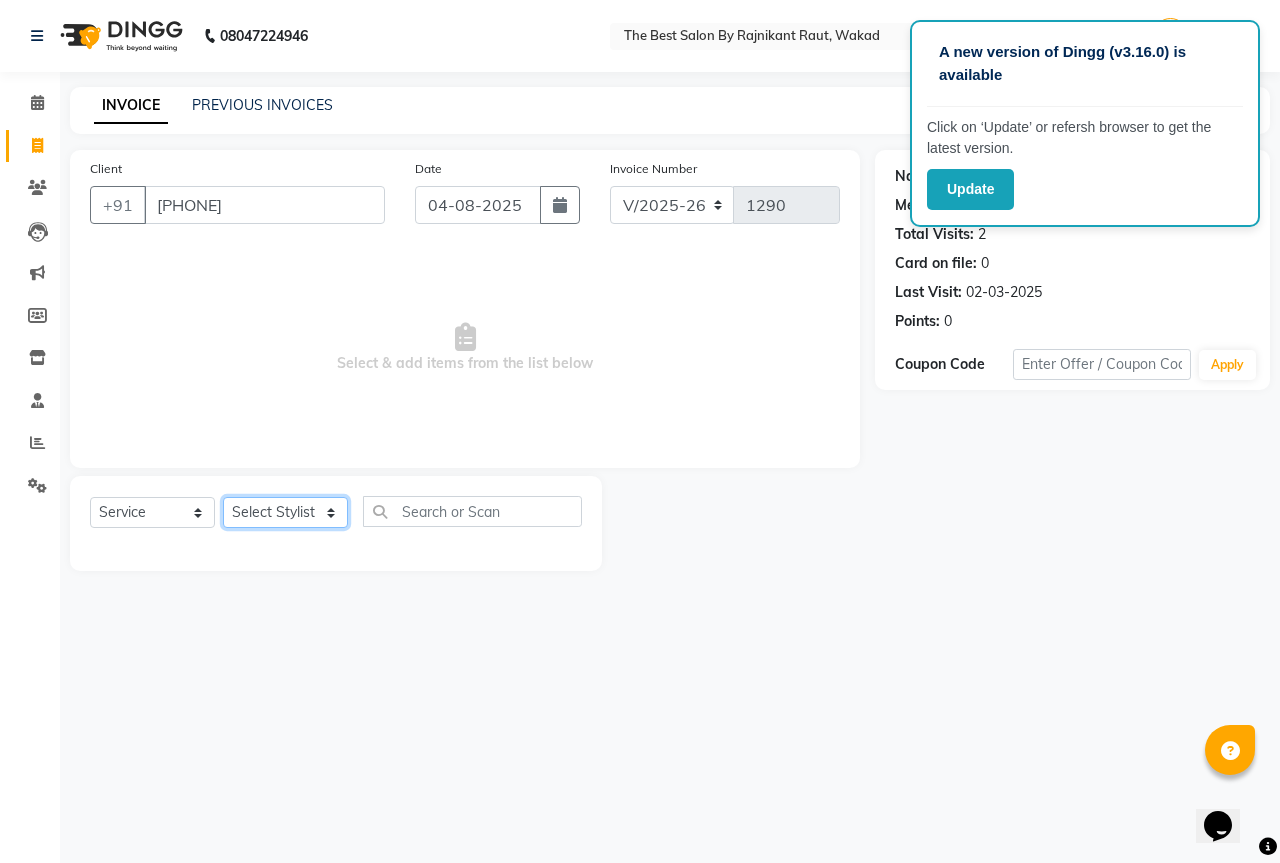 select on "70744" 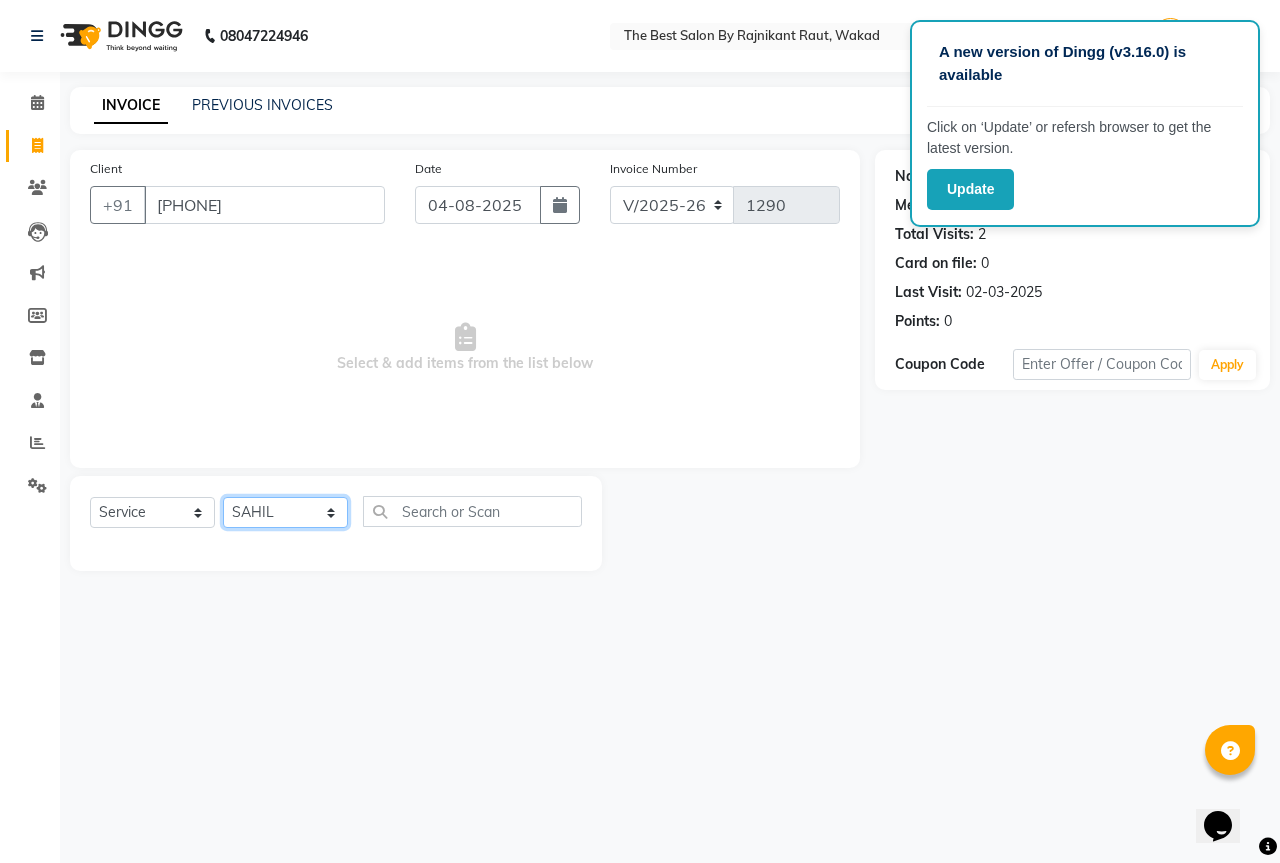 click on "Select Stylist AKASH KAJAL PAYAL RAJ RUTUJA SAHIL" 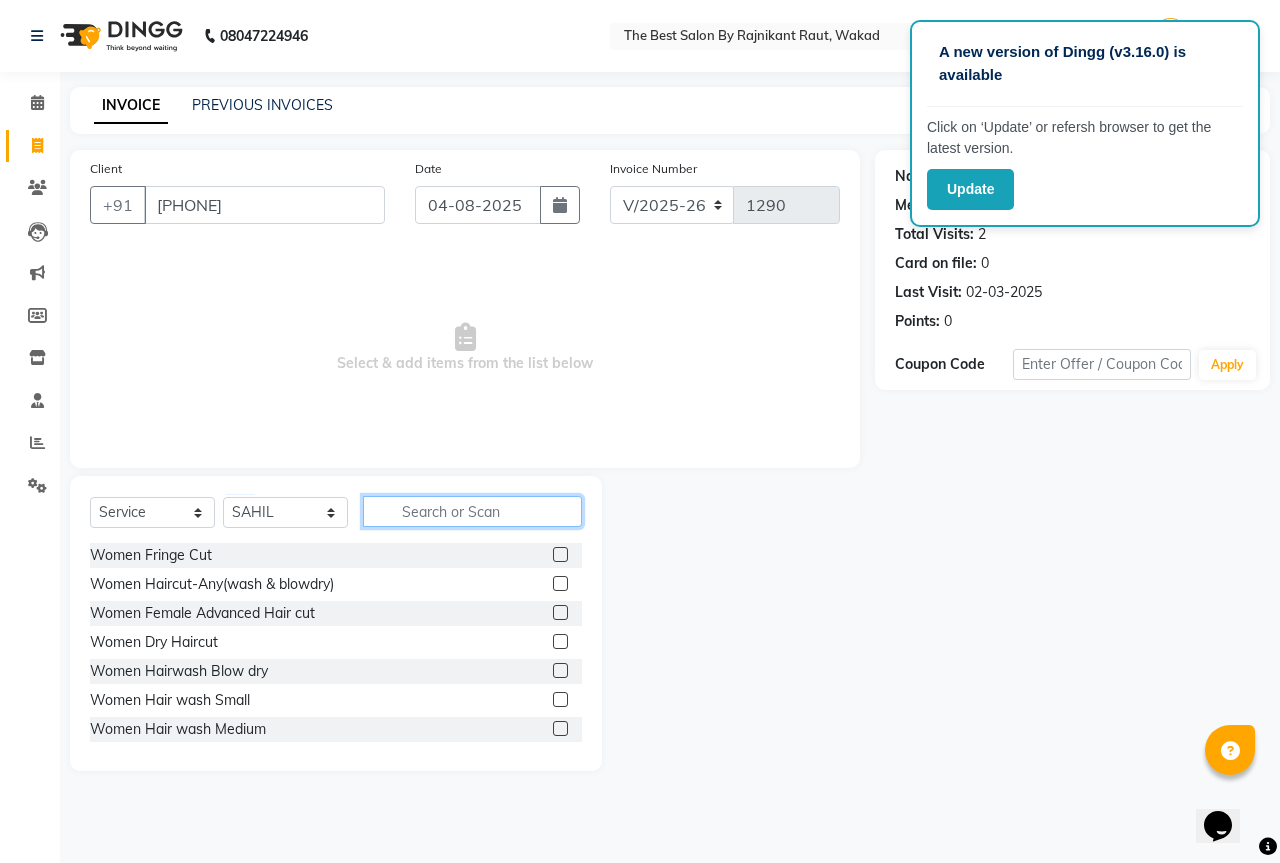 click 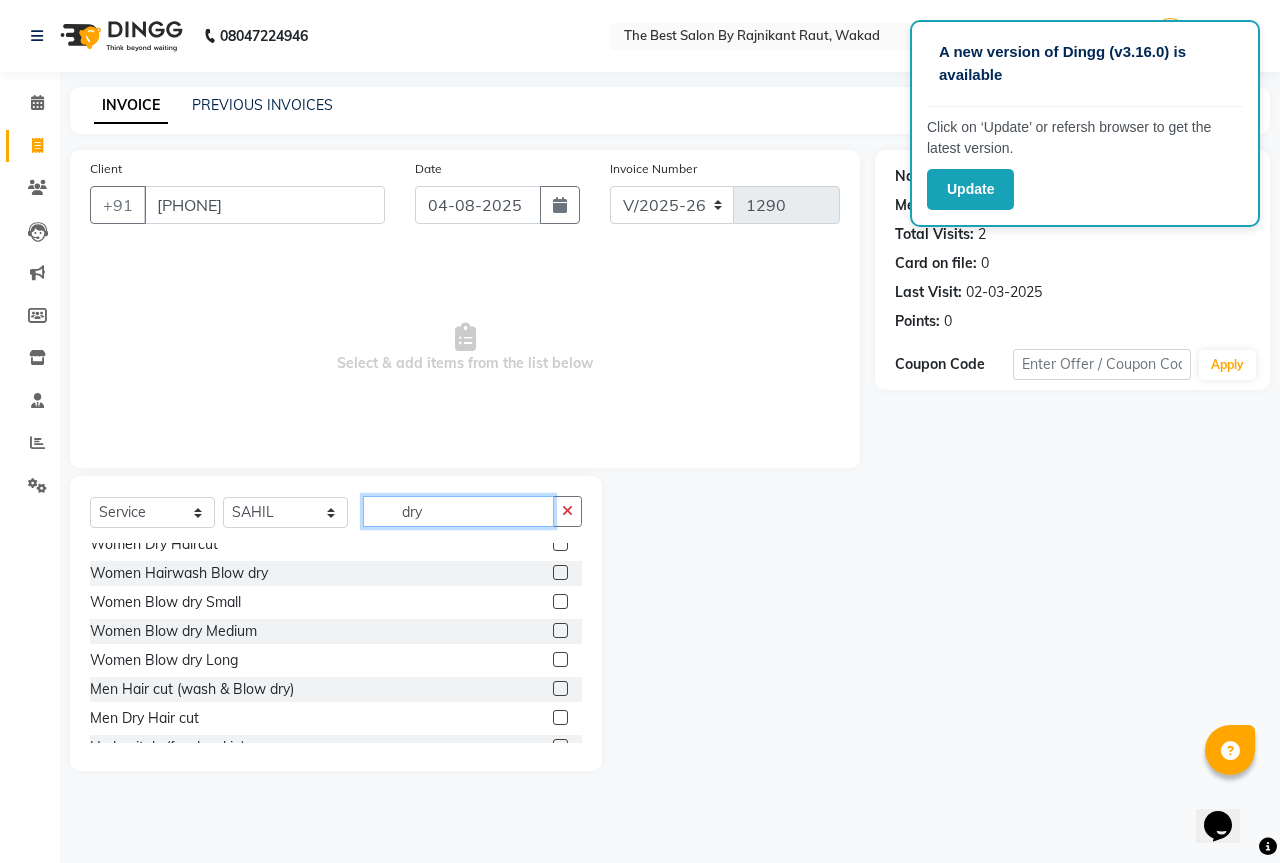 scroll, scrollTop: 61, scrollLeft: 0, axis: vertical 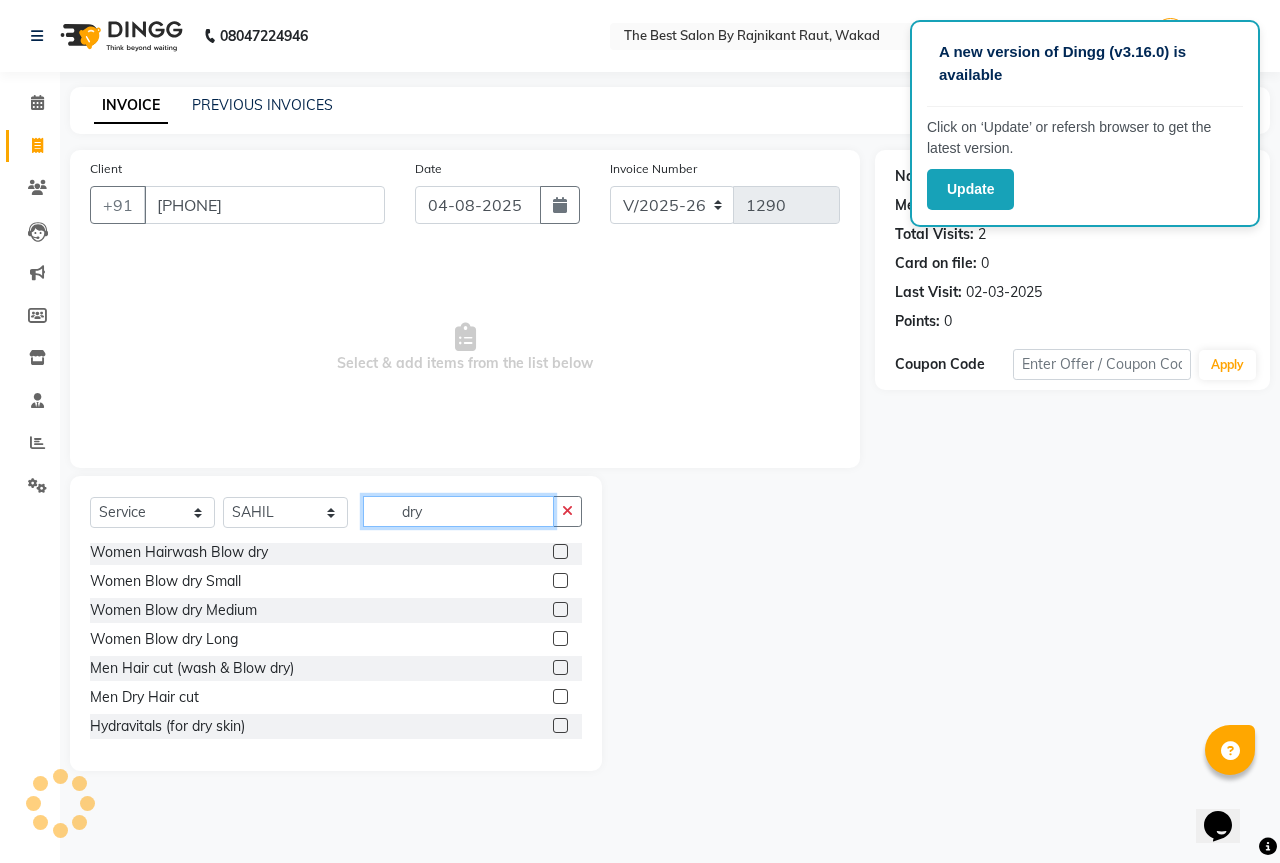 type on "dry" 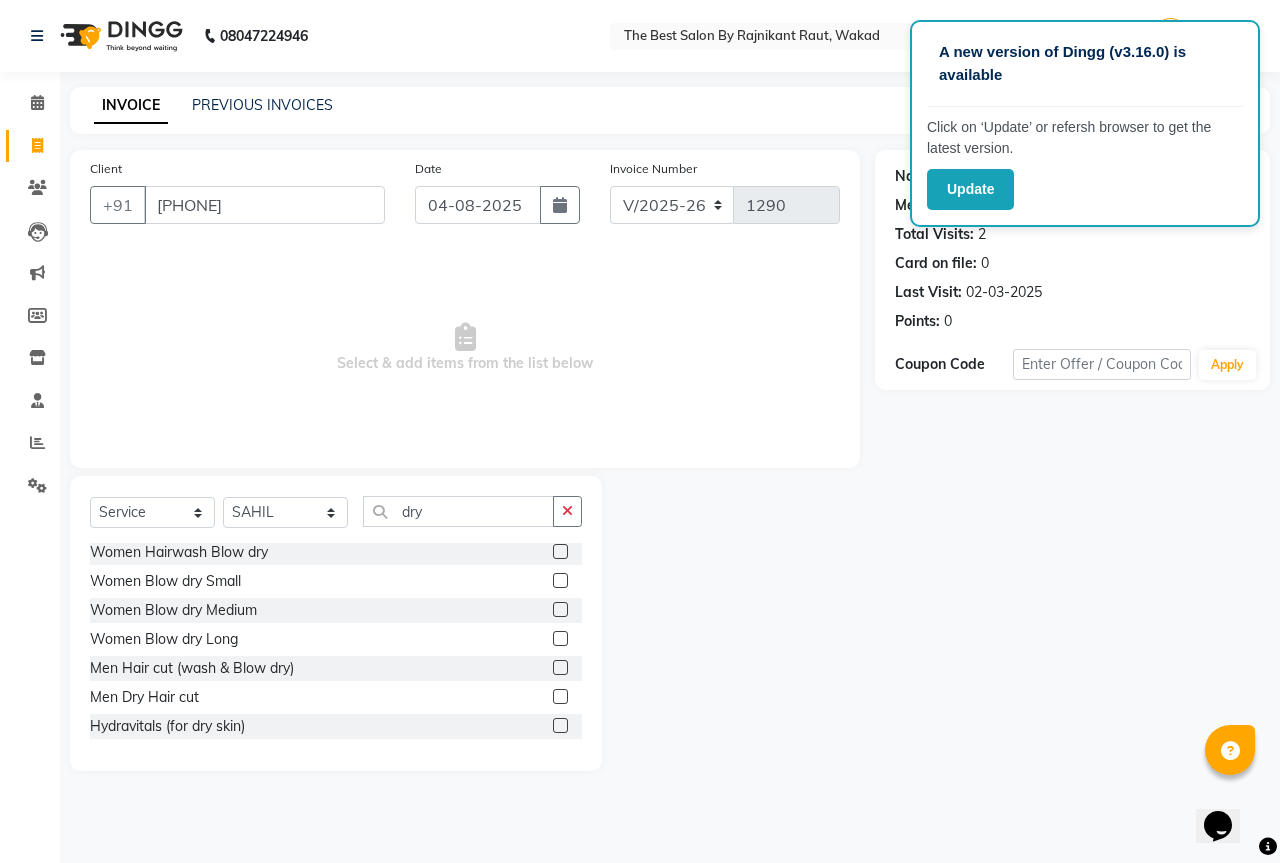 click 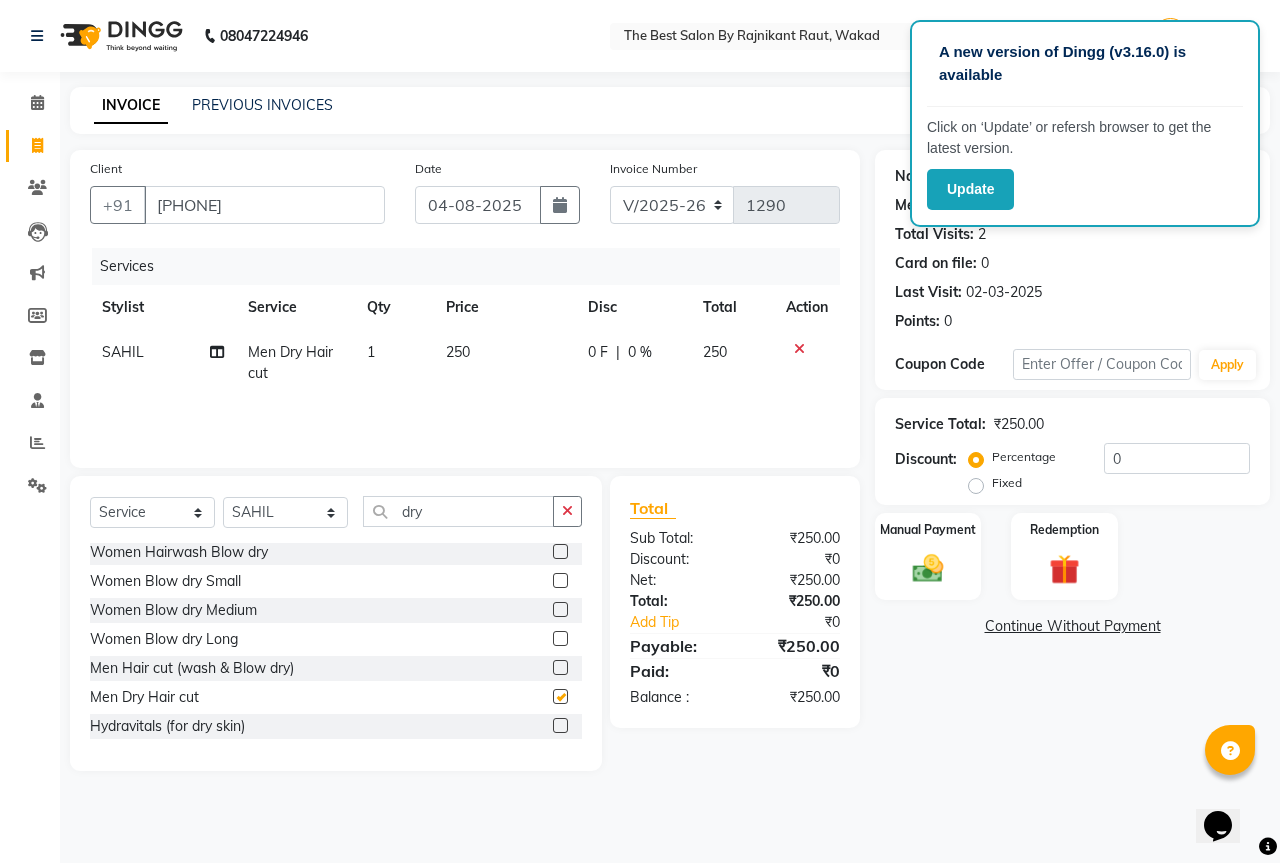 checkbox on "false" 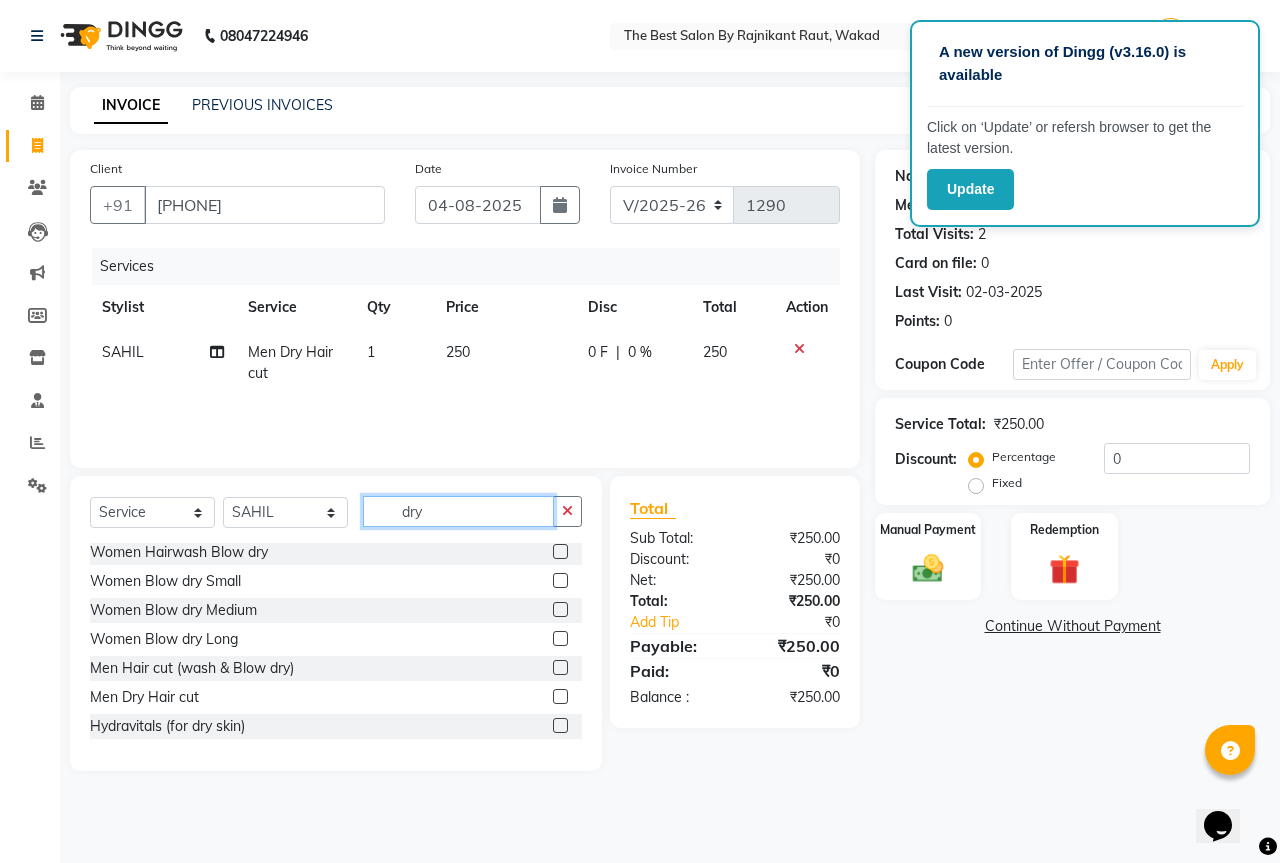 click on "dry" 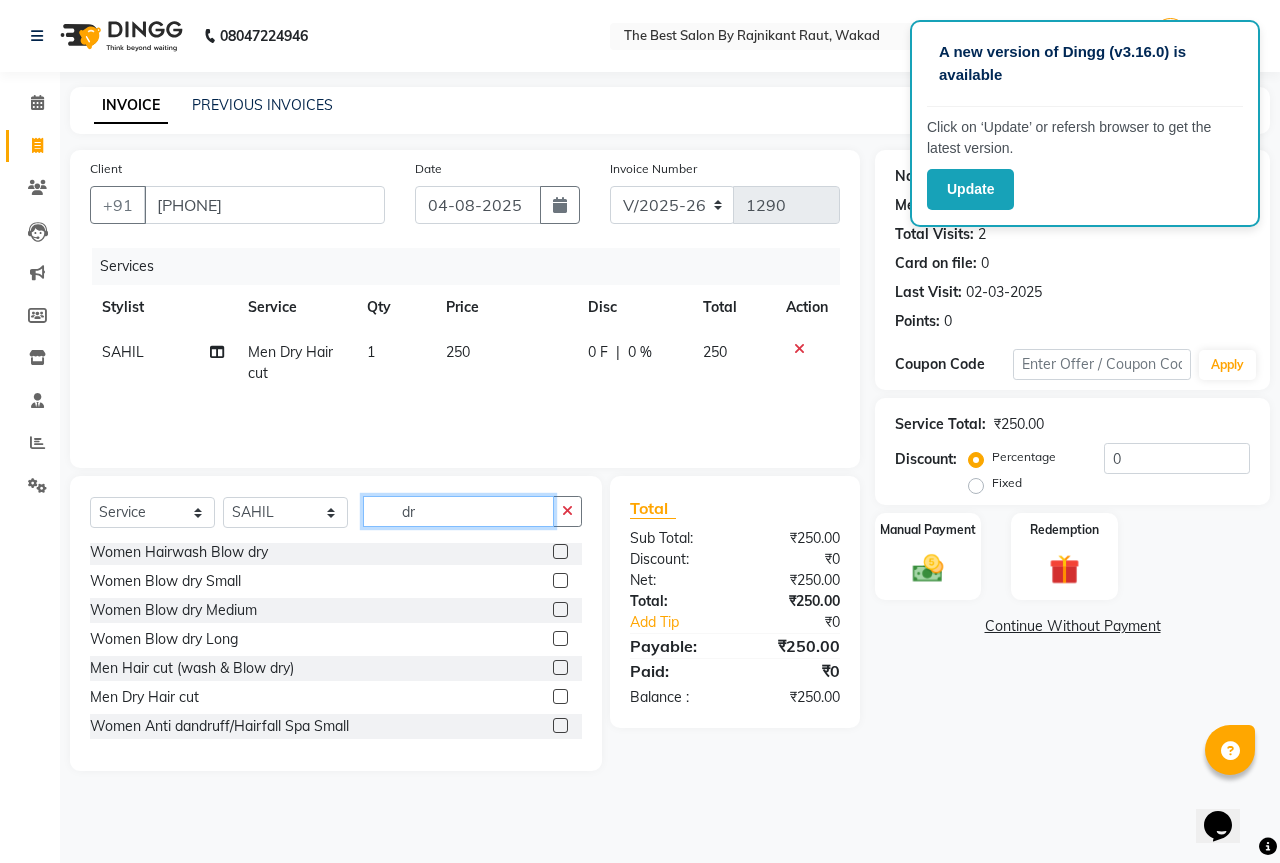 type on "d" 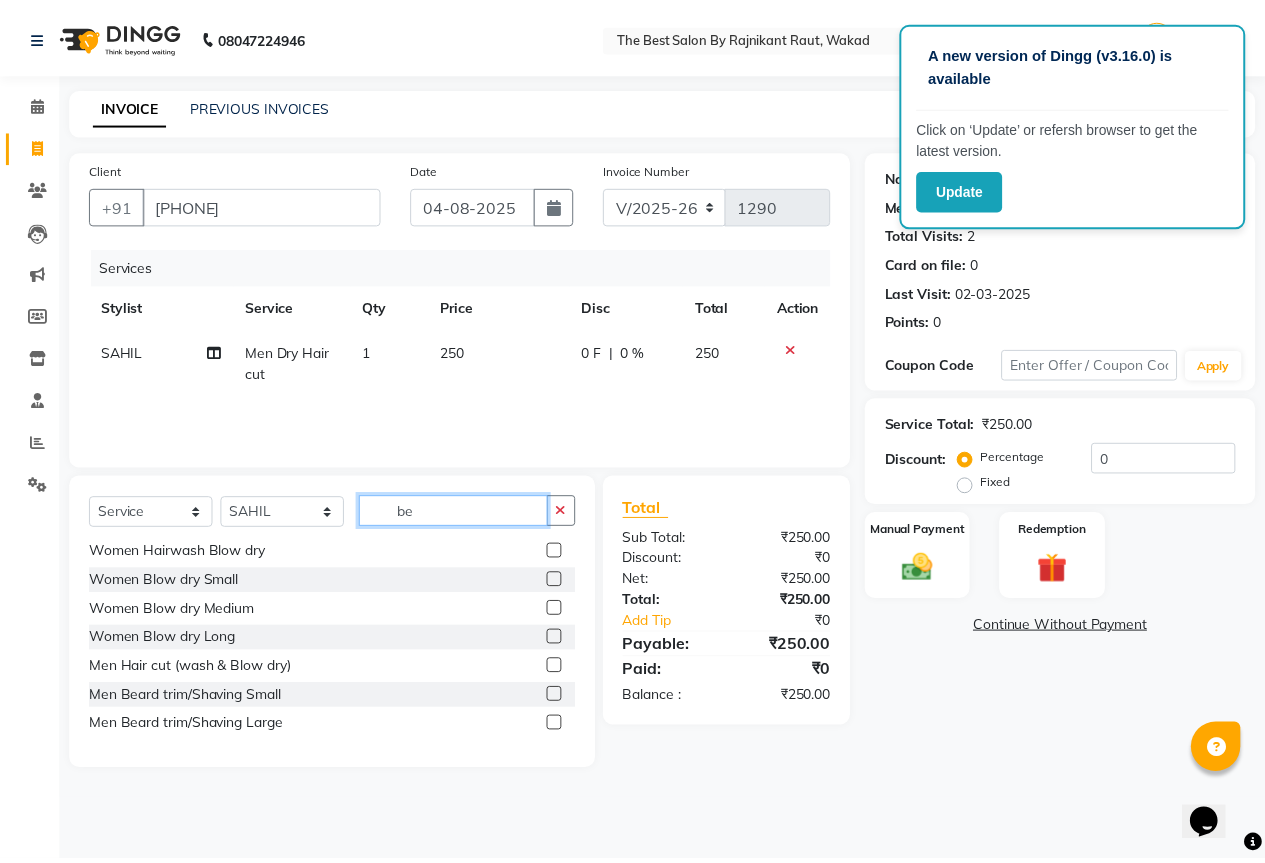 scroll, scrollTop: 0, scrollLeft: 0, axis: both 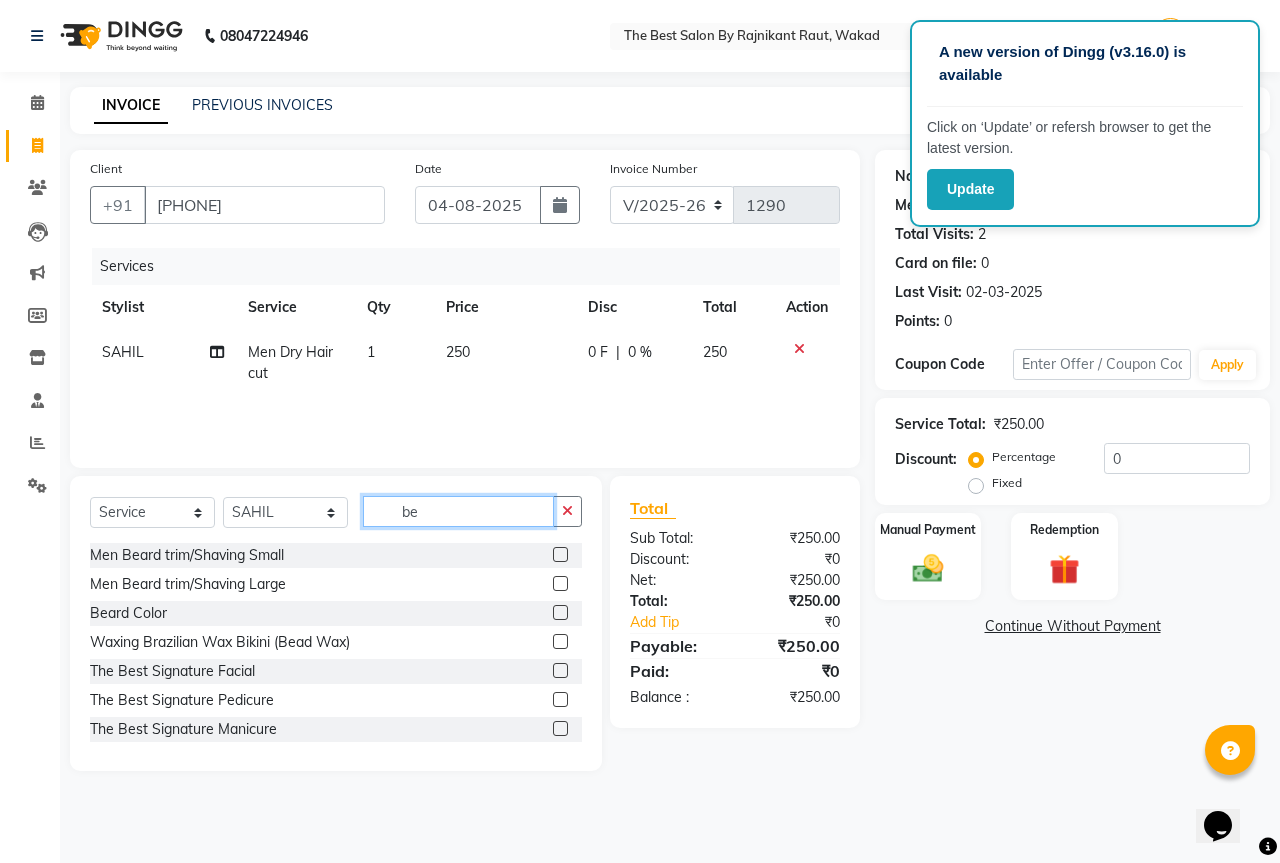 type on "be" 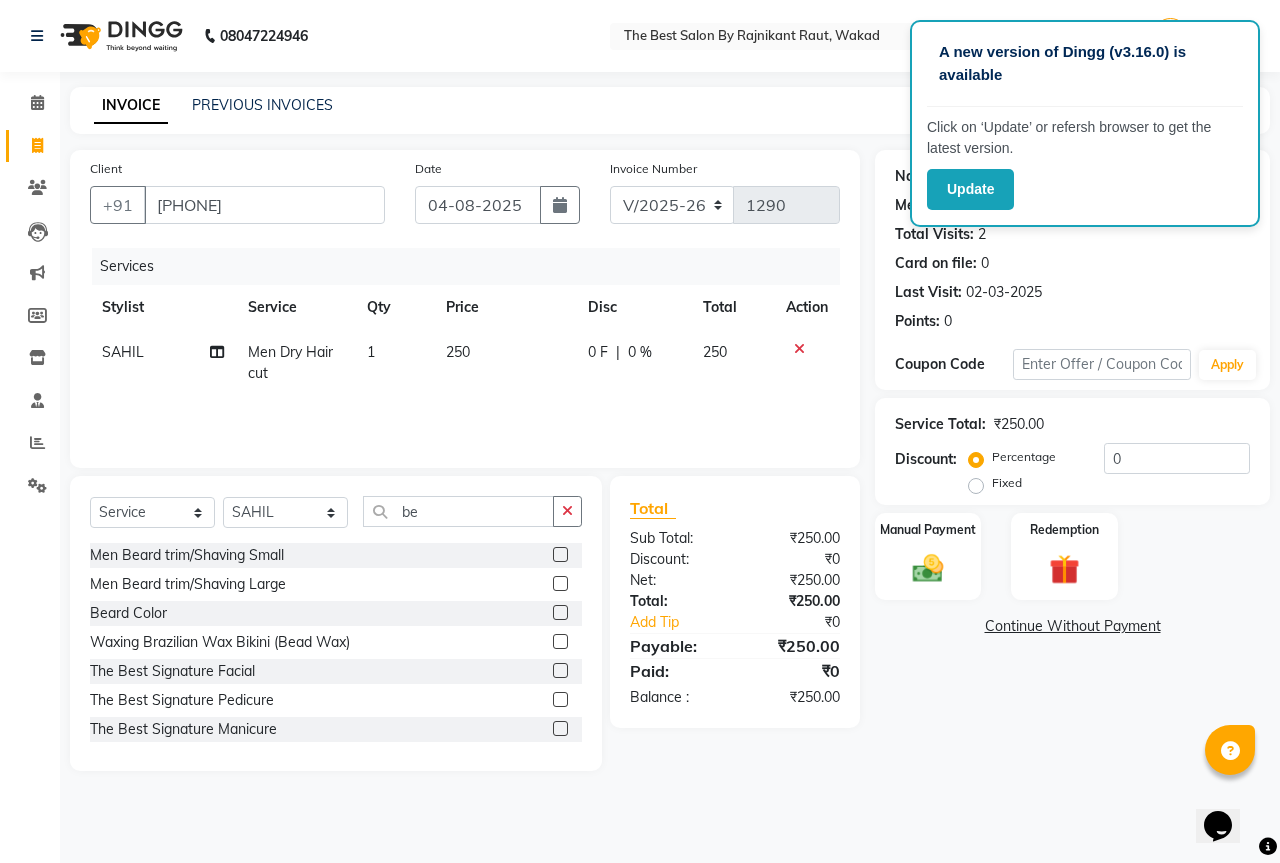 click 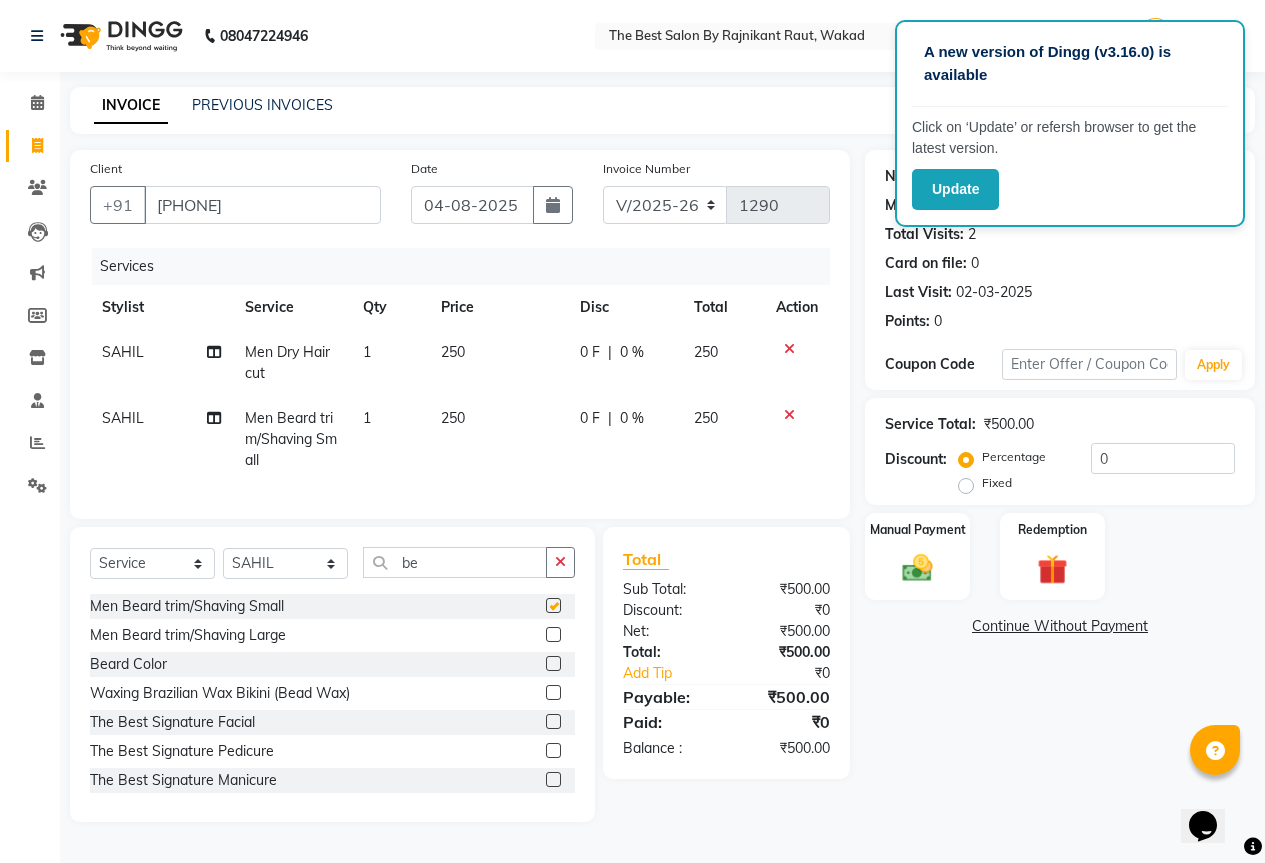 checkbox on "false" 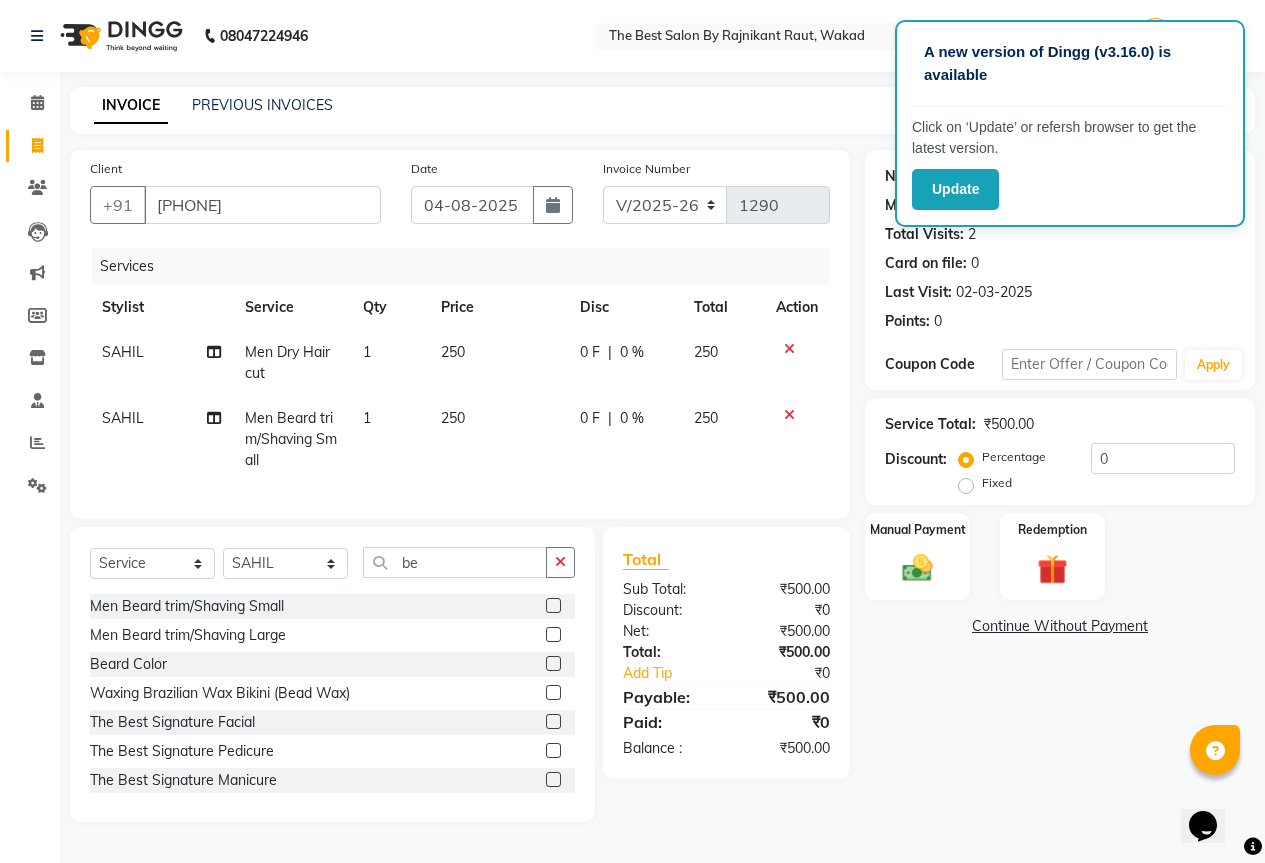 click on "Fixed" 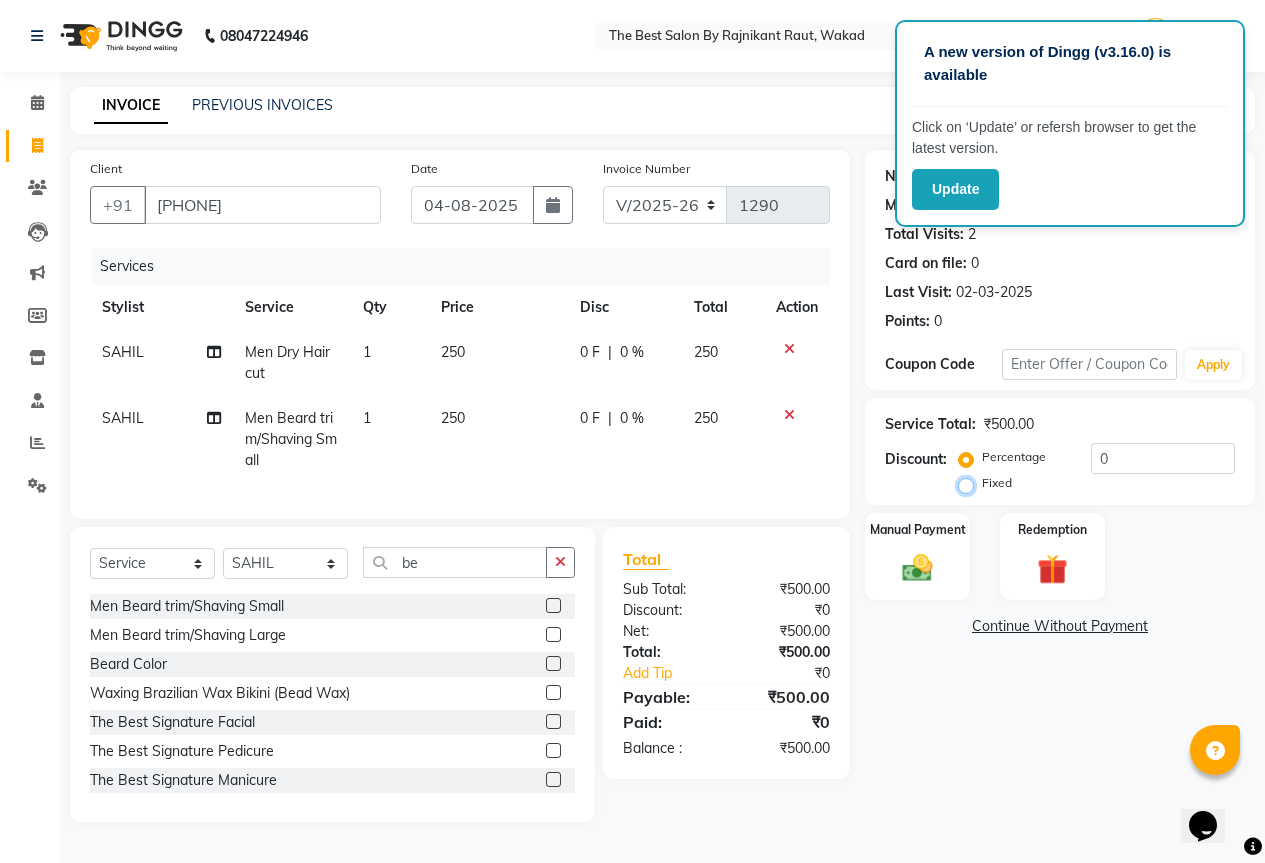 click on "Fixed" at bounding box center (970, 483) 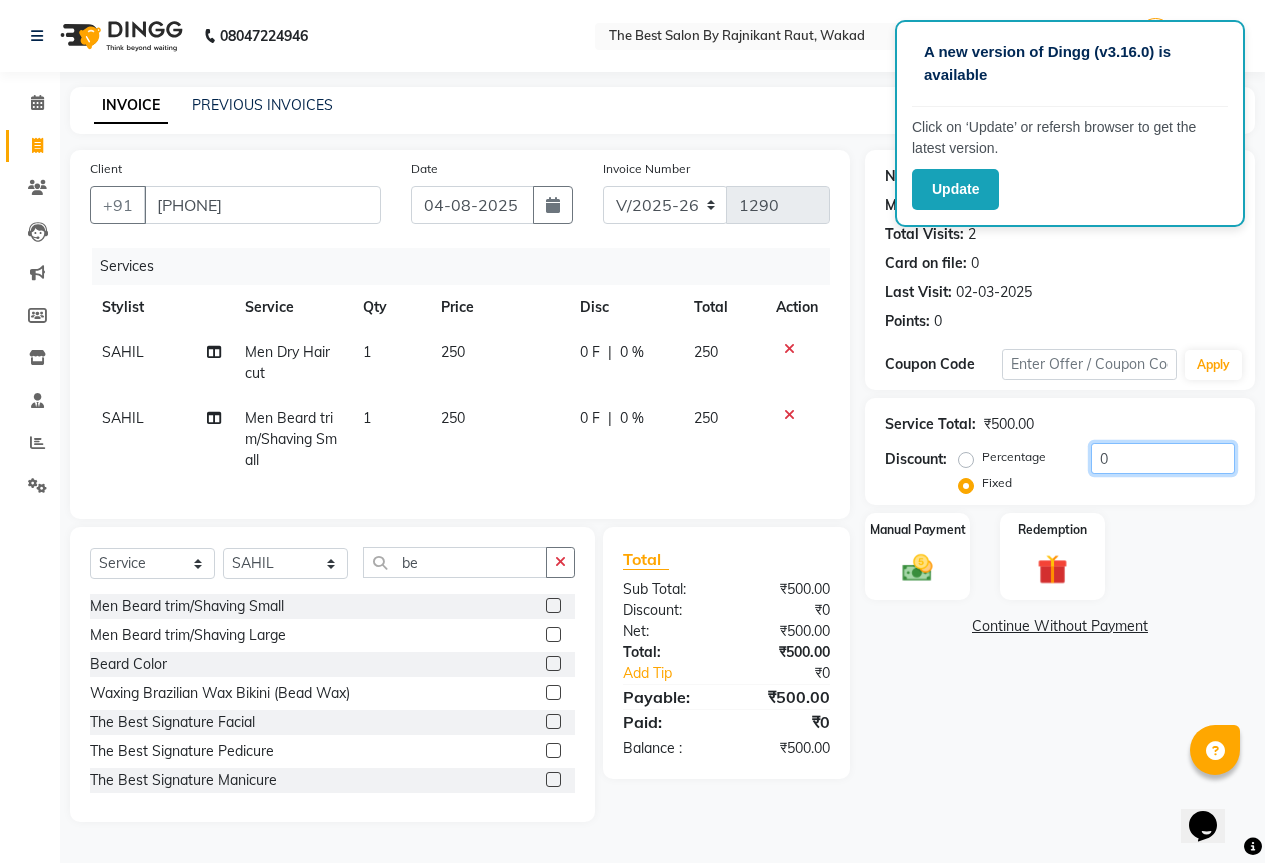 click on "0" 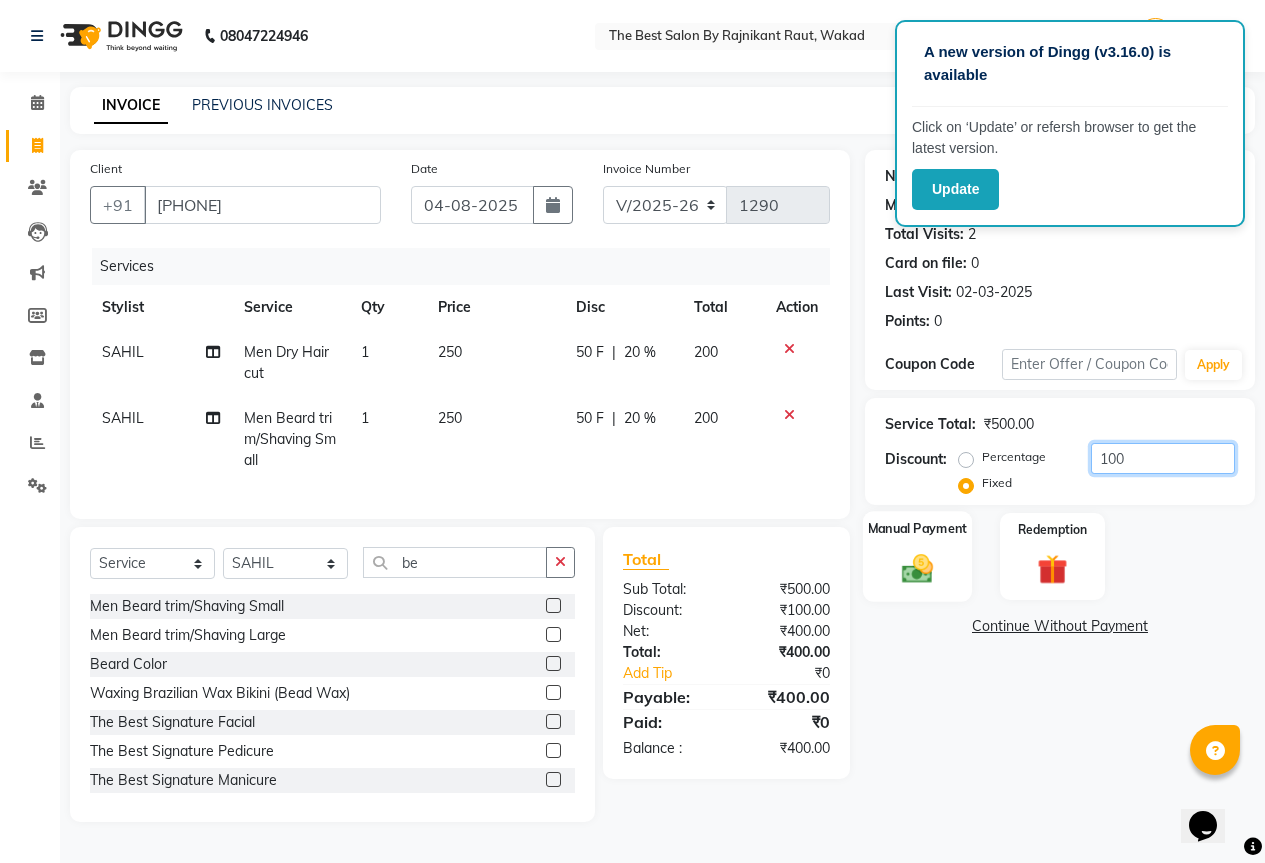 type on "100" 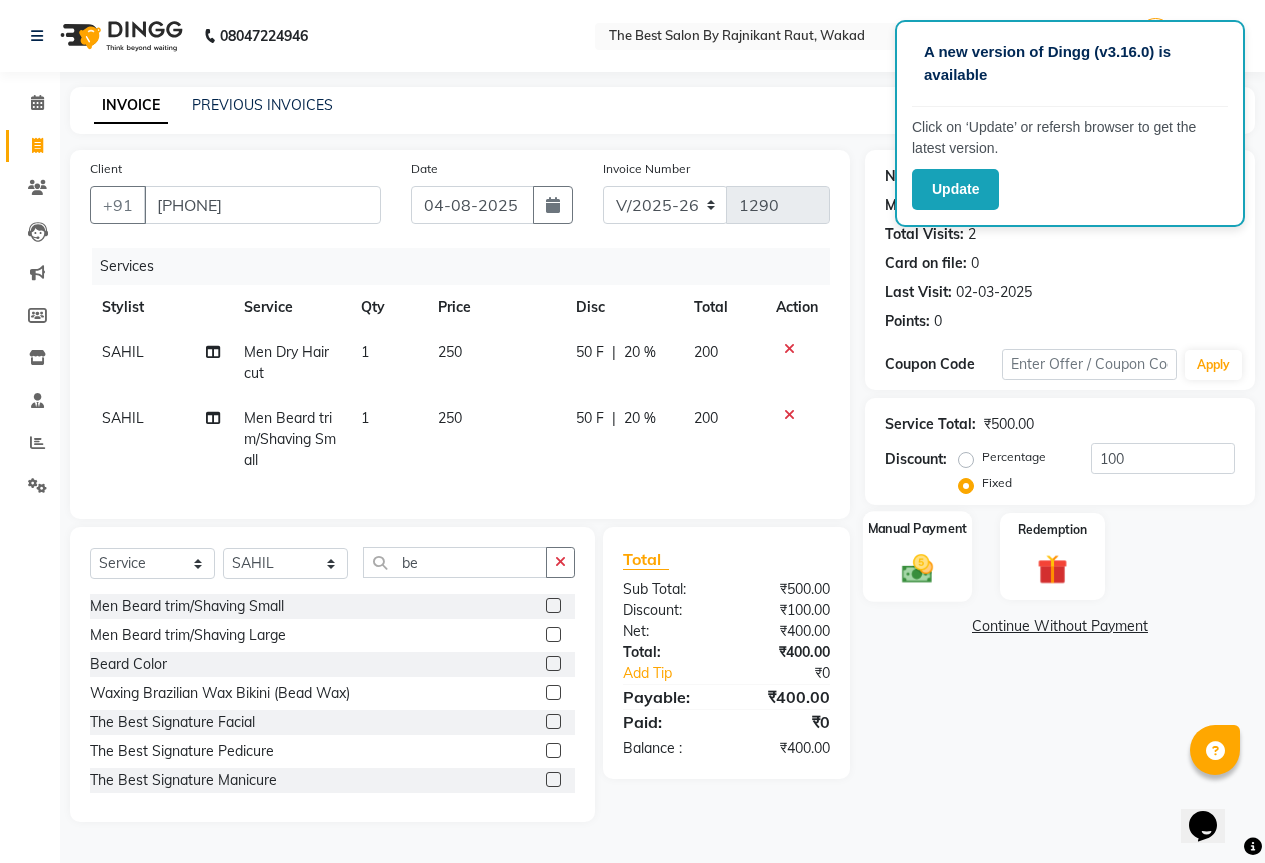 click 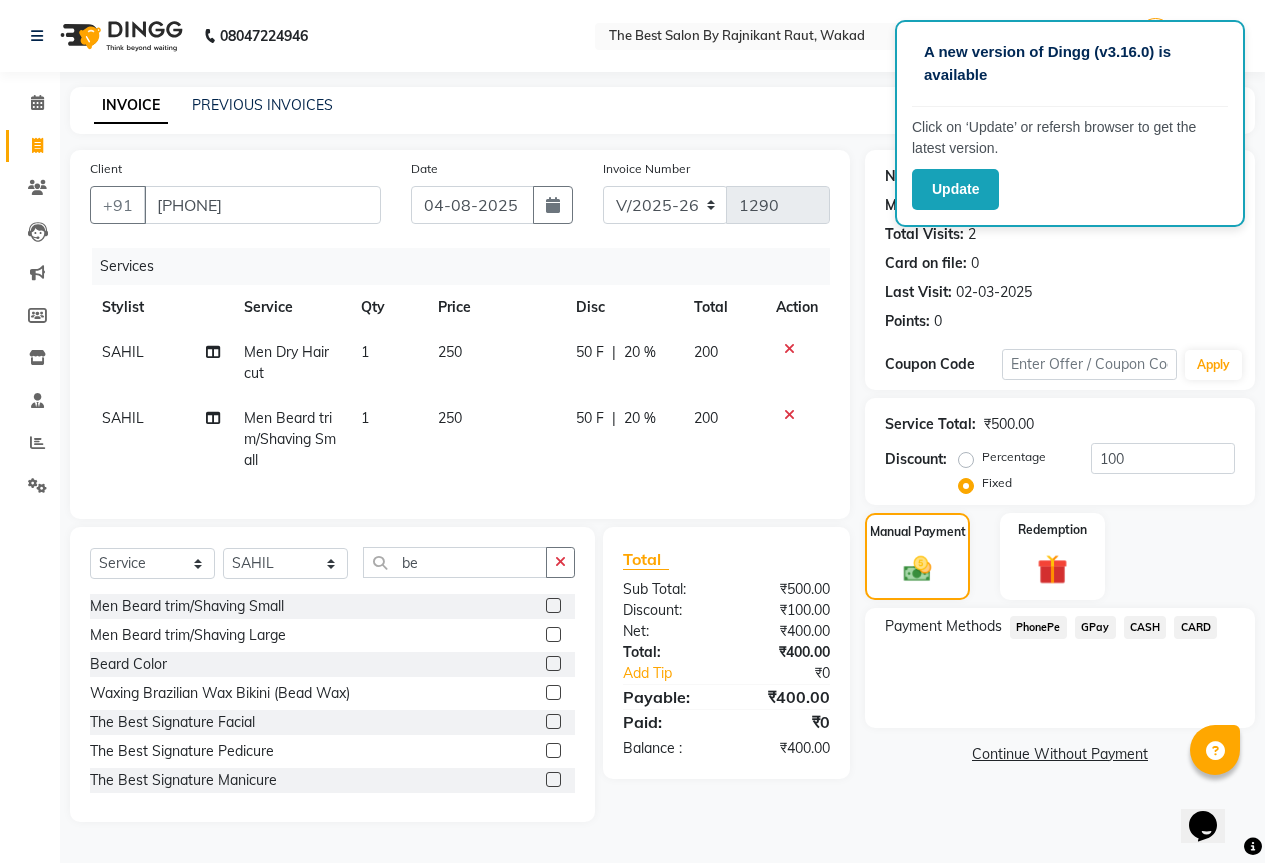 click on "GPay" 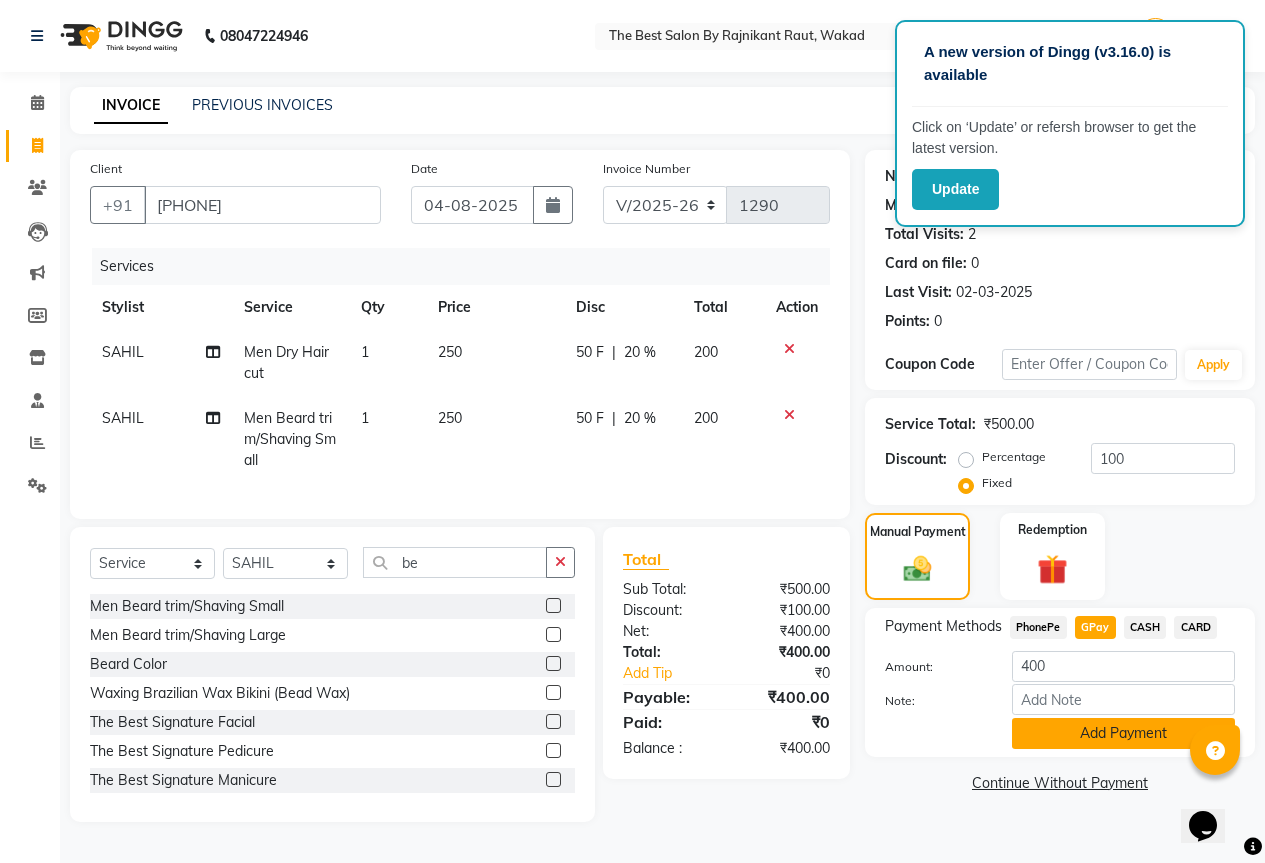 click on "Add Payment" 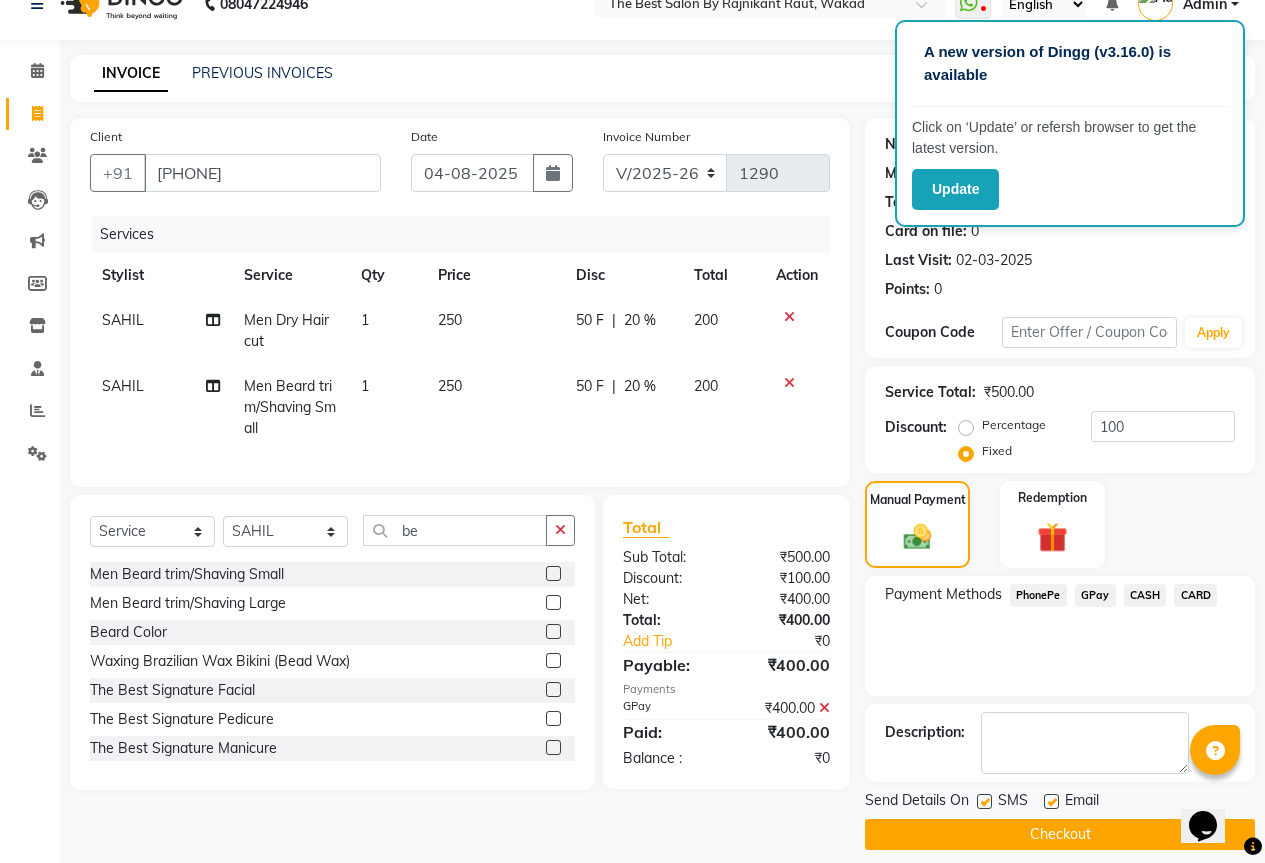 scroll, scrollTop: 49, scrollLeft: 0, axis: vertical 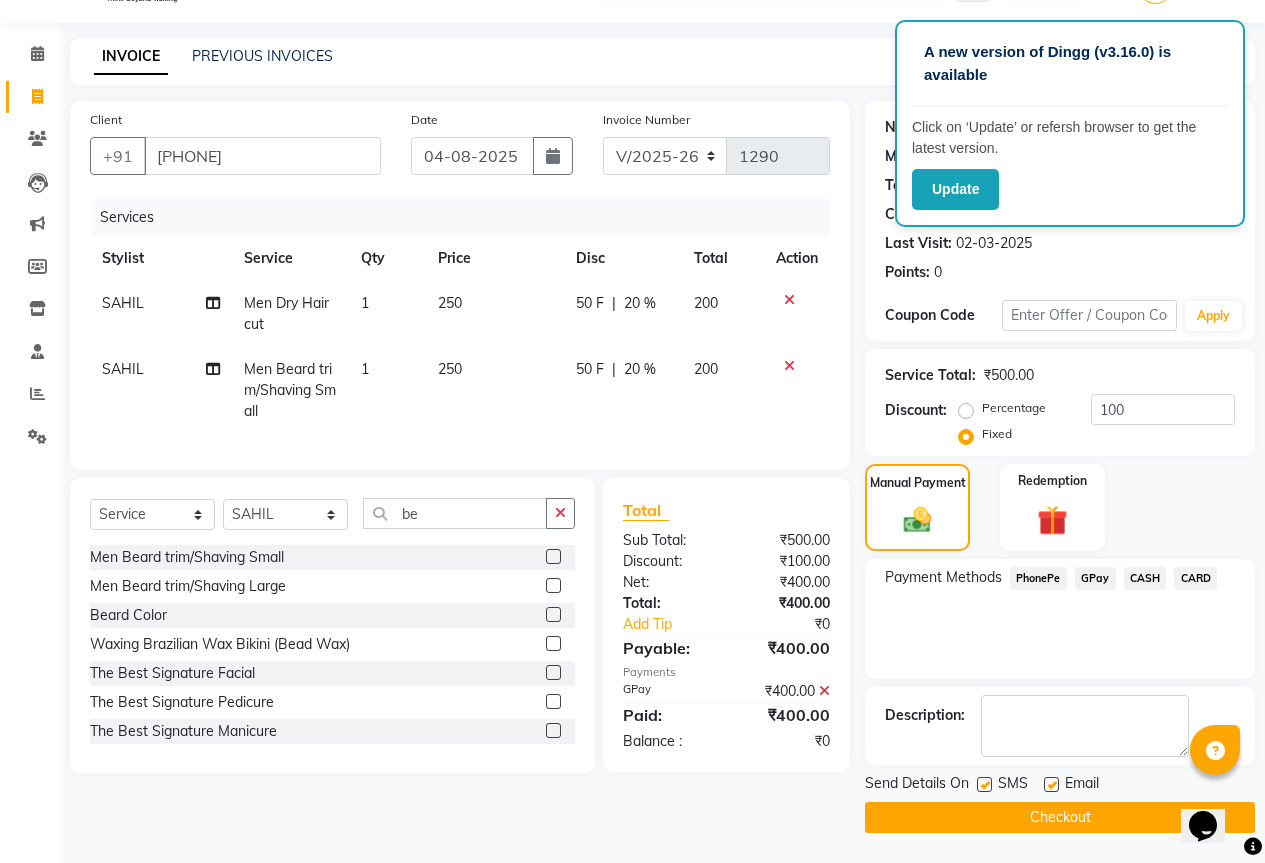 click on "Checkout" 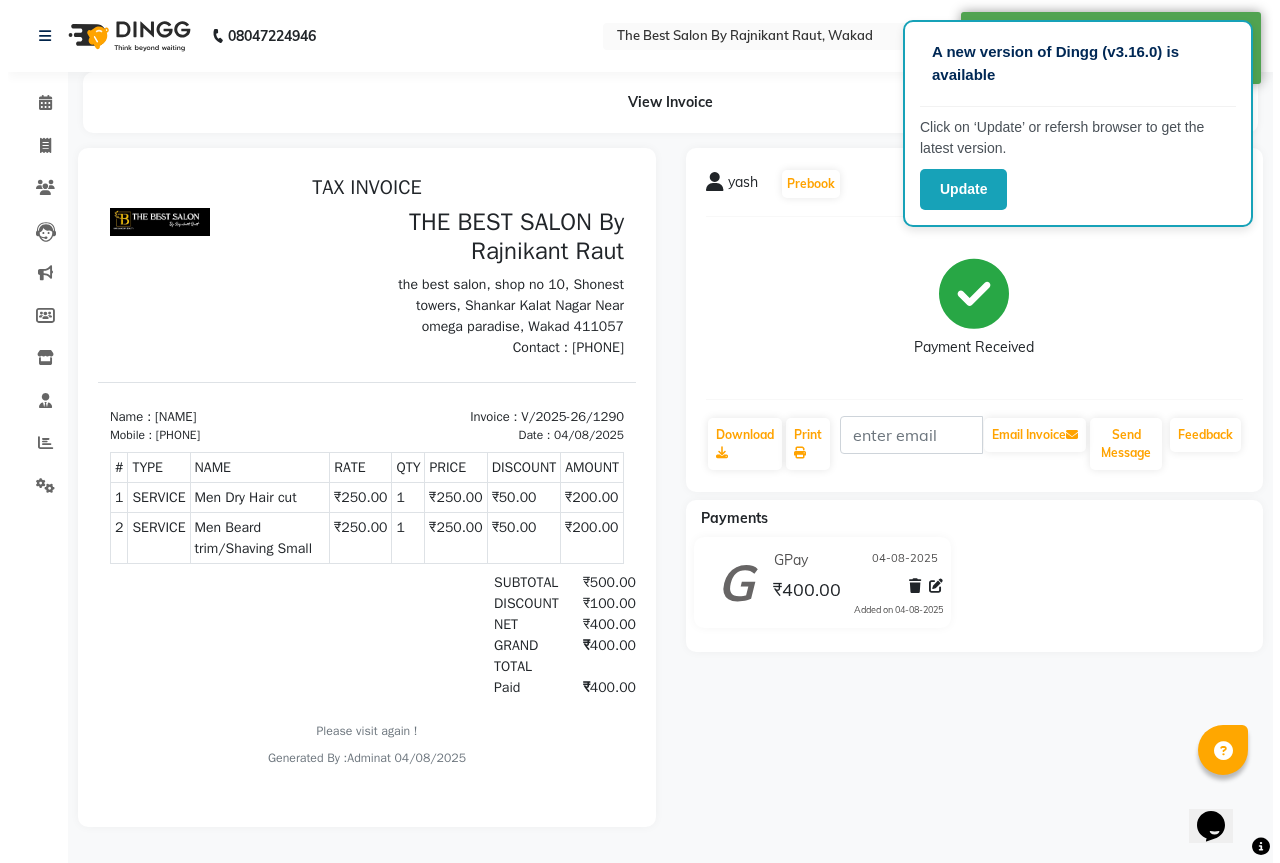 scroll, scrollTop: 0, scrollLeft: 0, axis: both 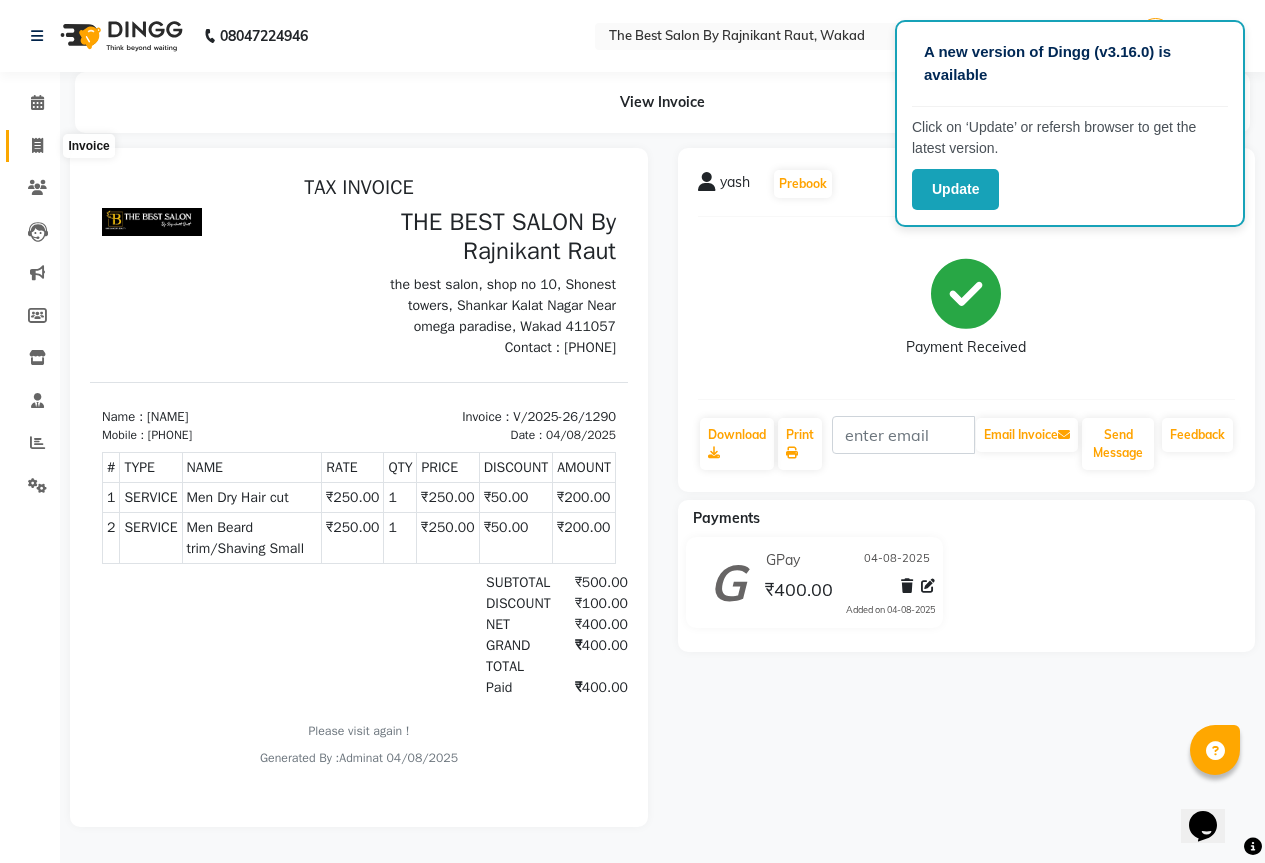 click 